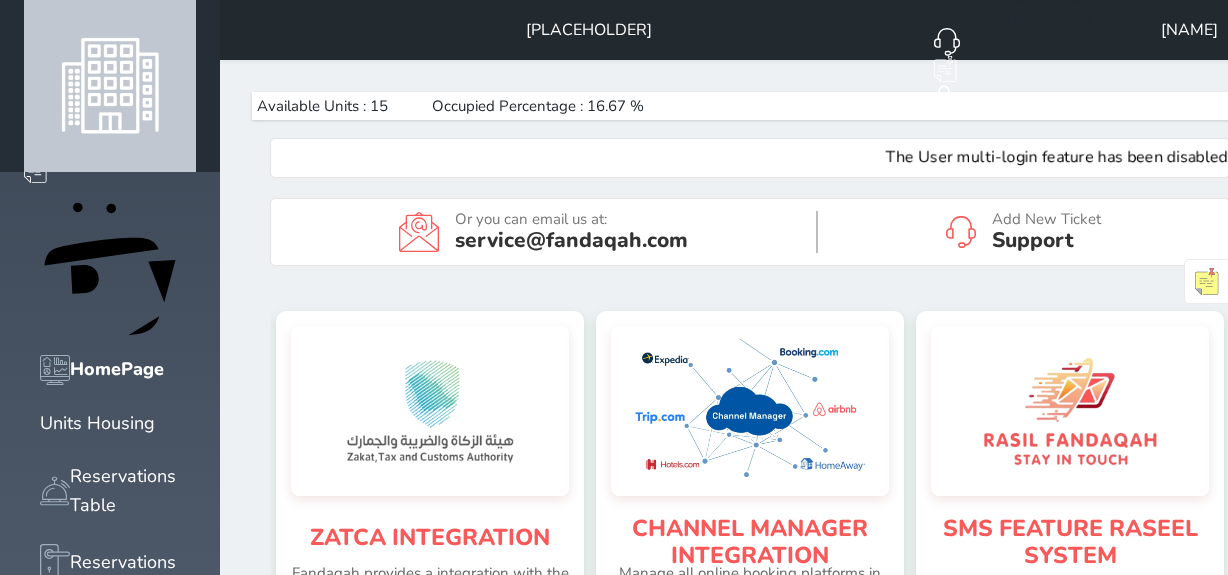 scroll, scrollTop: 0, scrollLeft: 0, axis: both 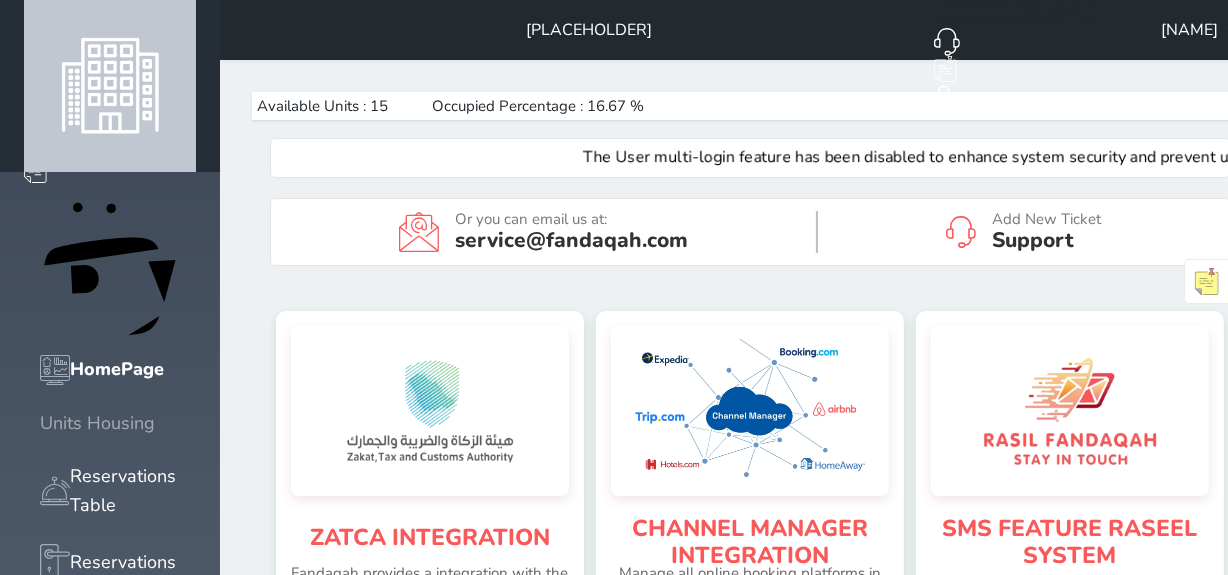 click 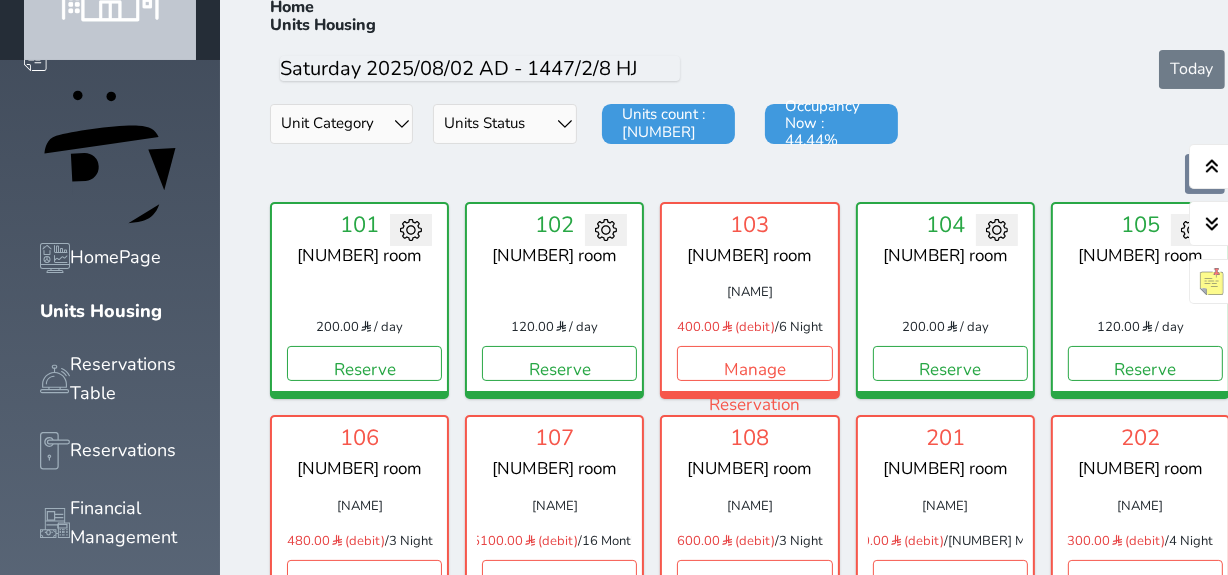 scroll, scrollTop: 169, scrollLeft: 0, axis: vertical 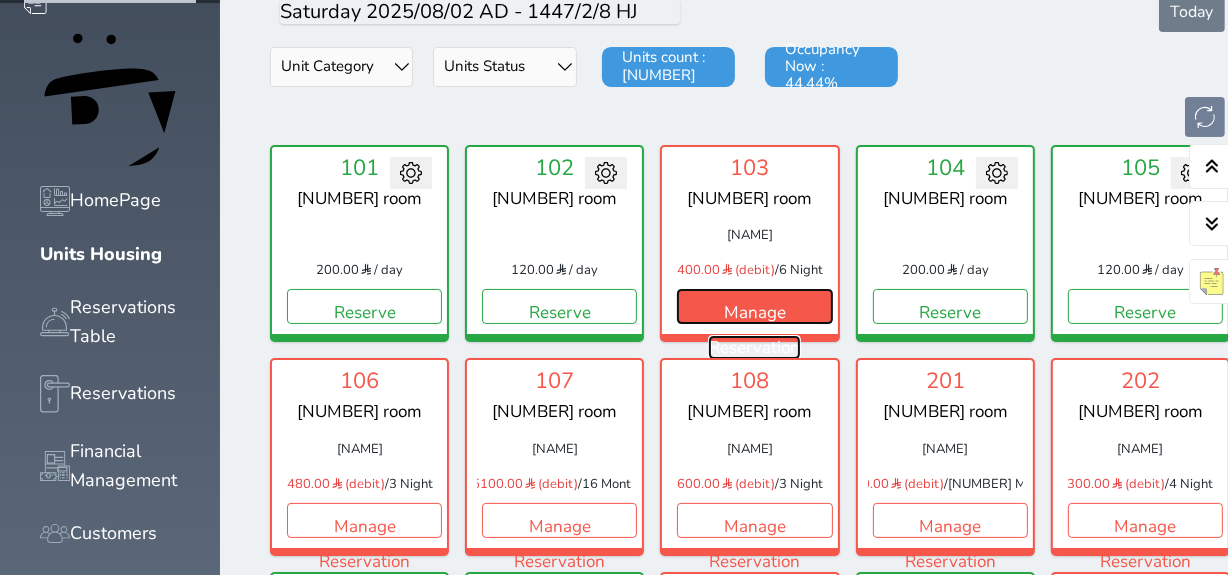 click on "Manage Reservation" at bounding box center [754, 306] 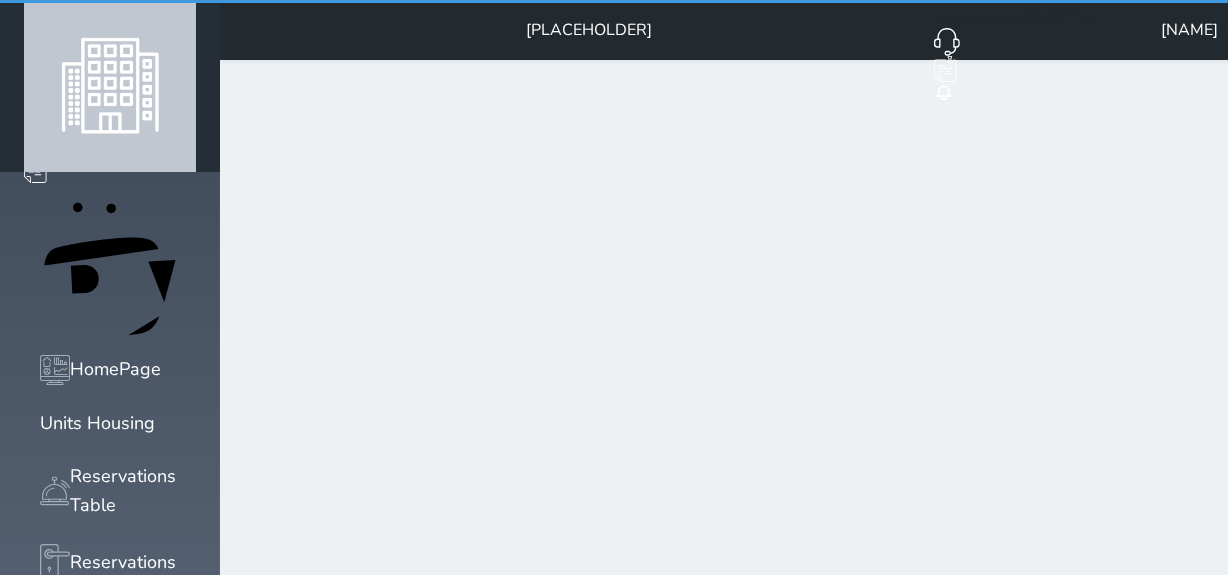 scroll, scrollTop: 0, scrollLeft: 0, axis: both 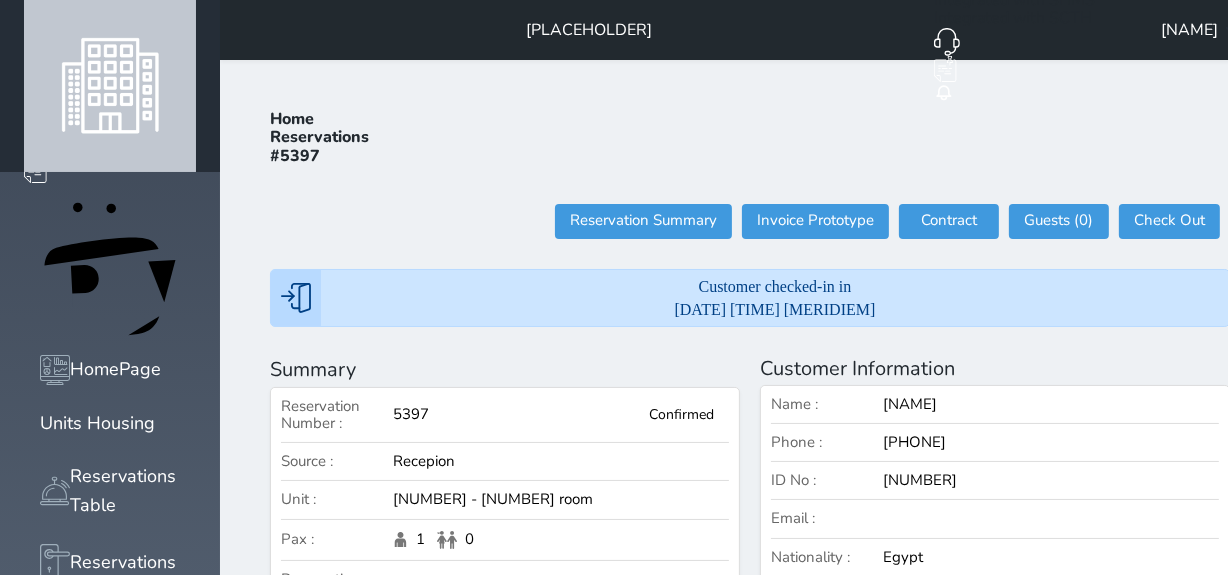 select 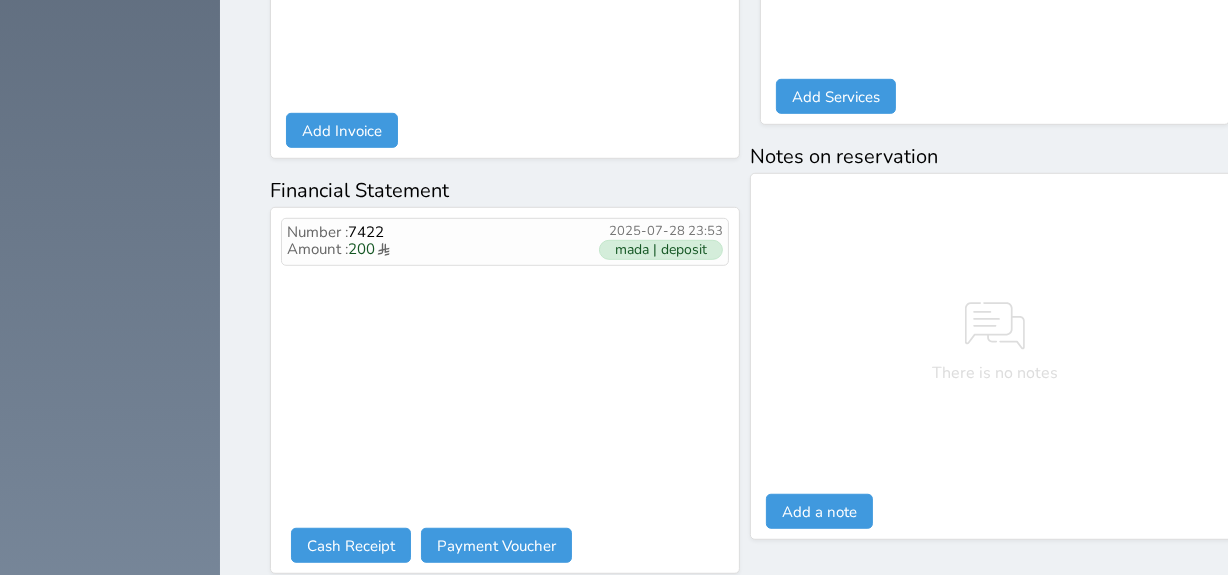 scroll, scrollTop: 1216, scrollLeft: 0, axis: vertical 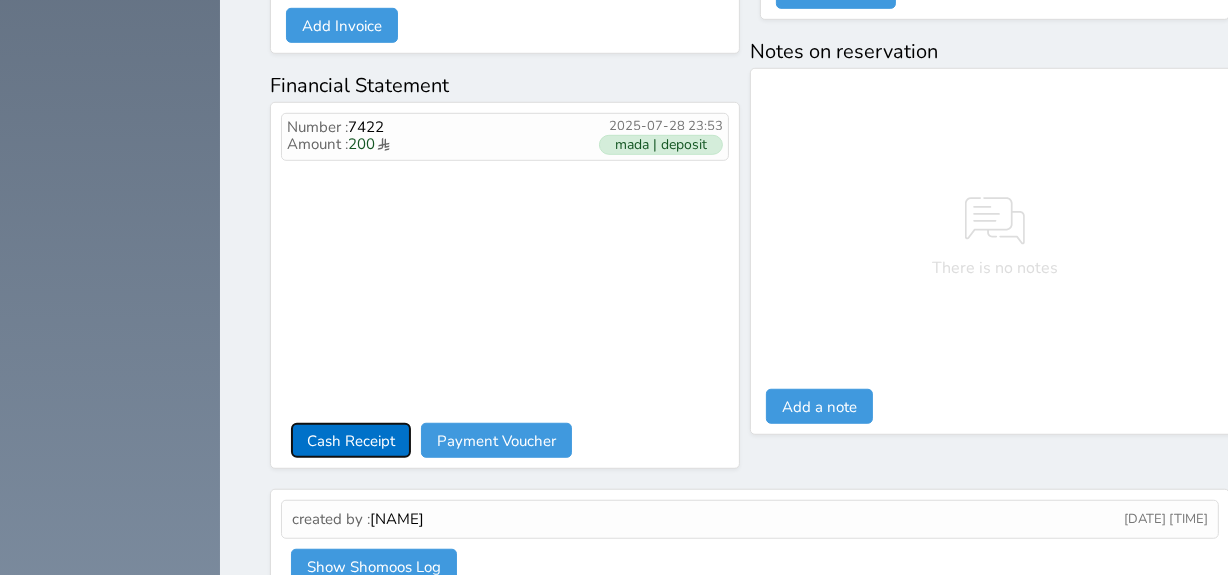 click on "Cash Receipt" at bounding box center [351, 440] 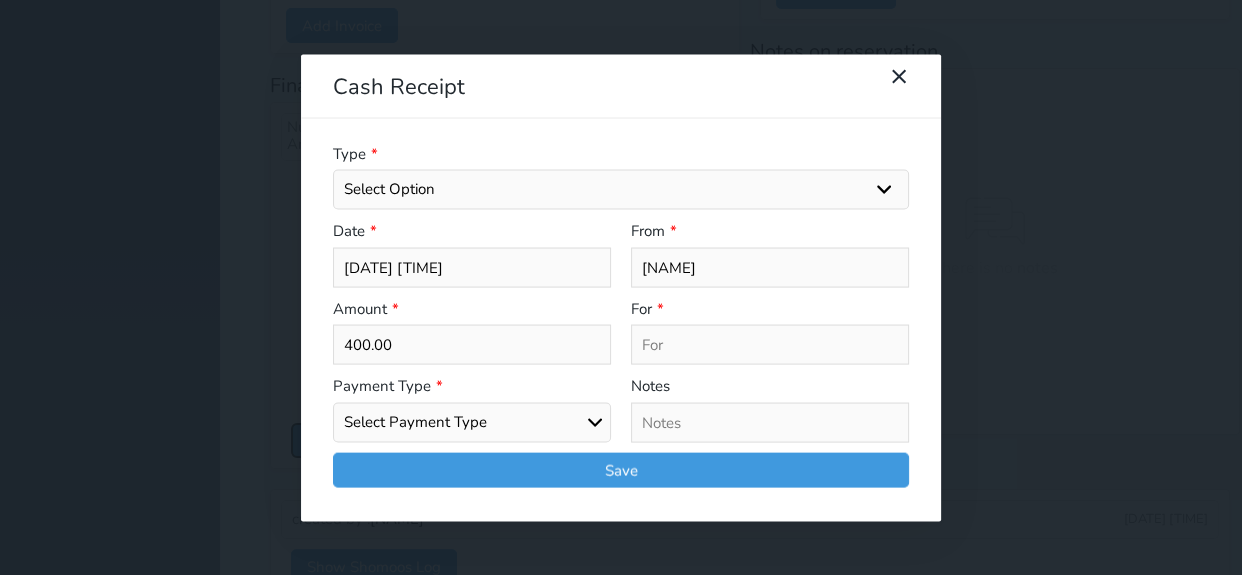 select 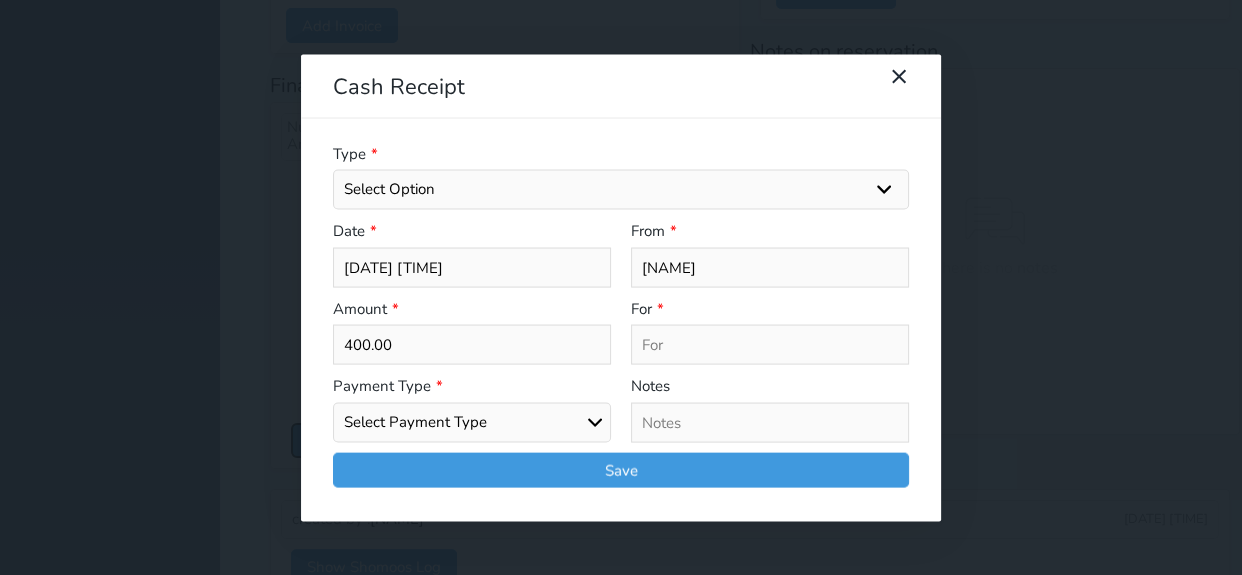 select 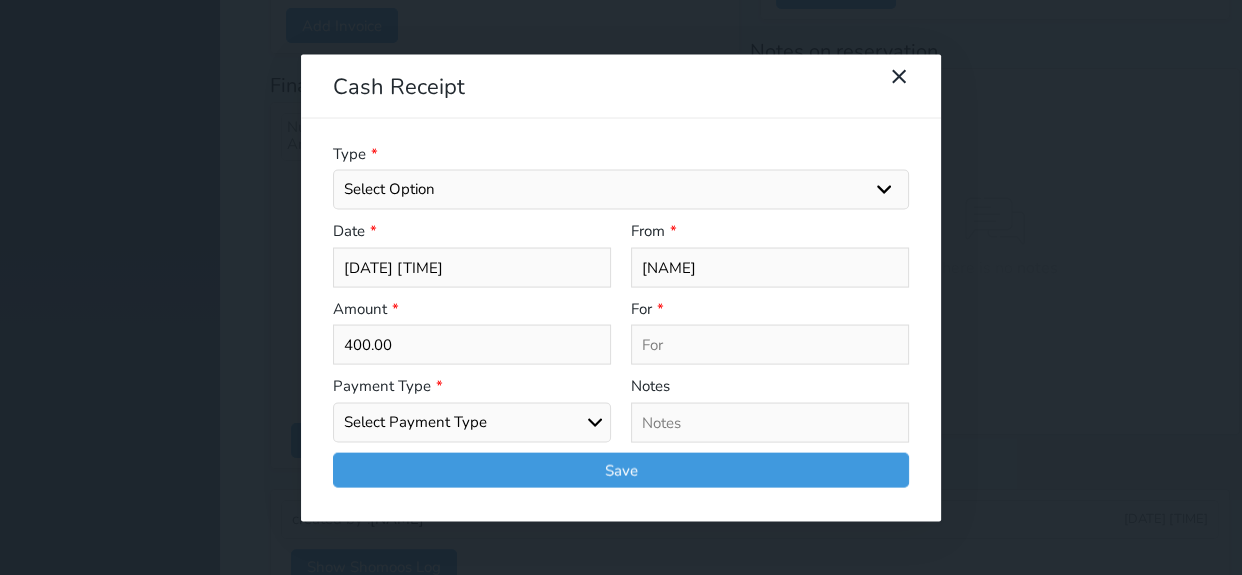click on "Select Payment Type   Cash   Bank Transfer   Mada   Credit Card   Credit Payment" at bounding box center [472, 422] 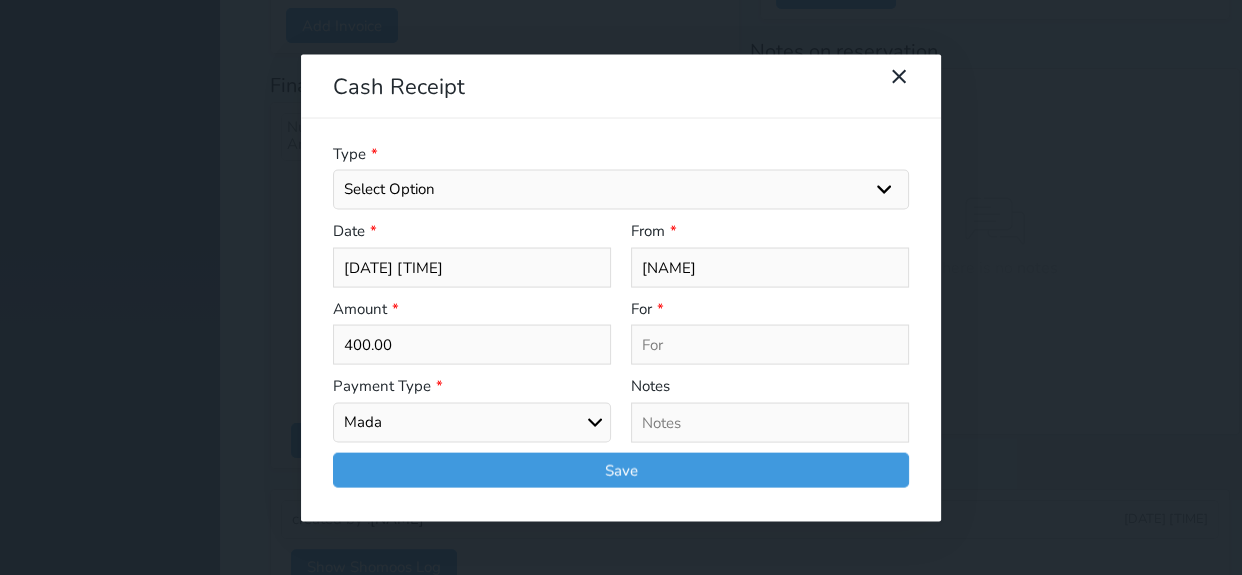 click on "Select Payment Type   Cash   Bank Transfer   Mada   Credit Card   Credit Payment" at bounding box center (472, 422) 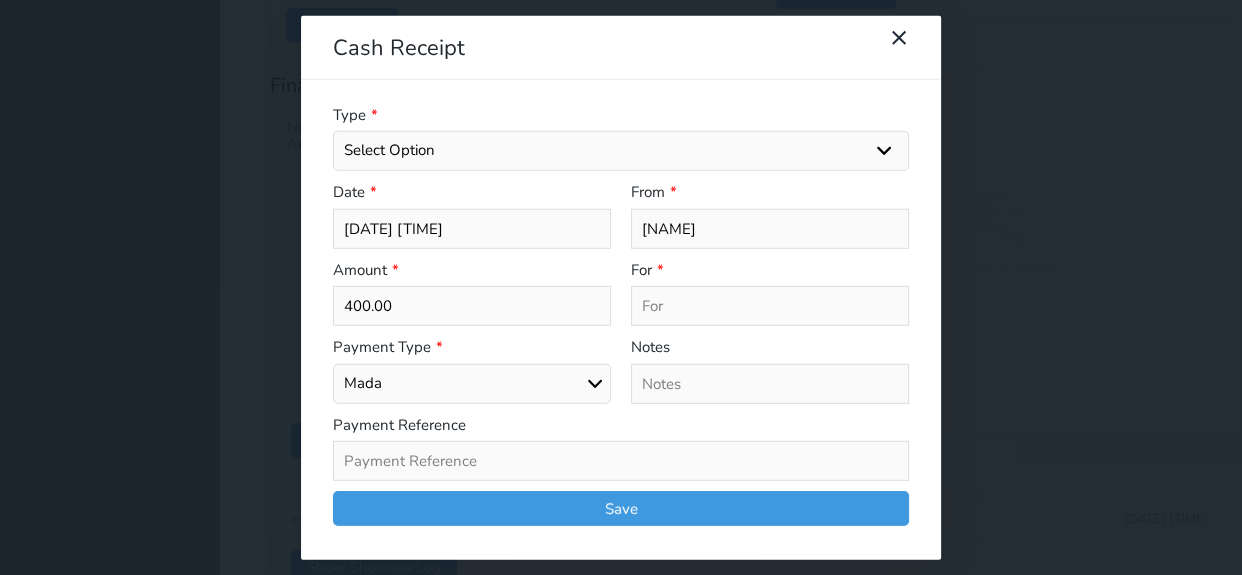 click on "Select Option   General receipts Rent value Bills insurance Retainer Not Applicable Other Laundry Wifi - Internet Car Parking Food Food & Beverages Beverages Cold Drinks Hot Drinks Breakfast Lunch Dinner Bakery & Cakes Swimming pool Gym SPA & Beauty Services Pick & Drop (Transport Services) Minibar Cable - TV Extra Bed Hairdresser Shopping Organized Tours Services Tour Guide Services" at bounding box center [621, 151] 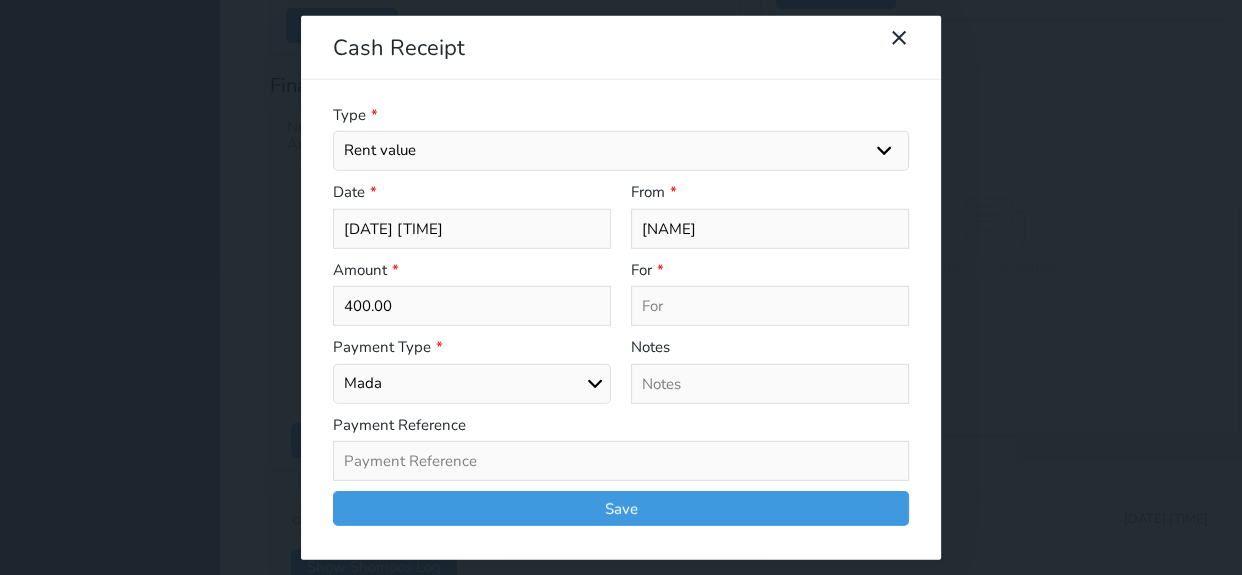 click on "Select Option   General receipts Rent value Bills insurance Retainer Not Applicable Other Laundry Wifi - Internet Car Parking Food Food & Beverages Beverages Cold Drinks Hot Drinks Breakfast Lunch Dinner Bakery & Cakes Swimming pool Gym SPA & Beauty Services Pick & Drop (Transport Services) Minibar Cable - TV Extra Bed Hairdresser Shopping Organized Tours Services Tour Guide Services" at bounding box center [621, 151] 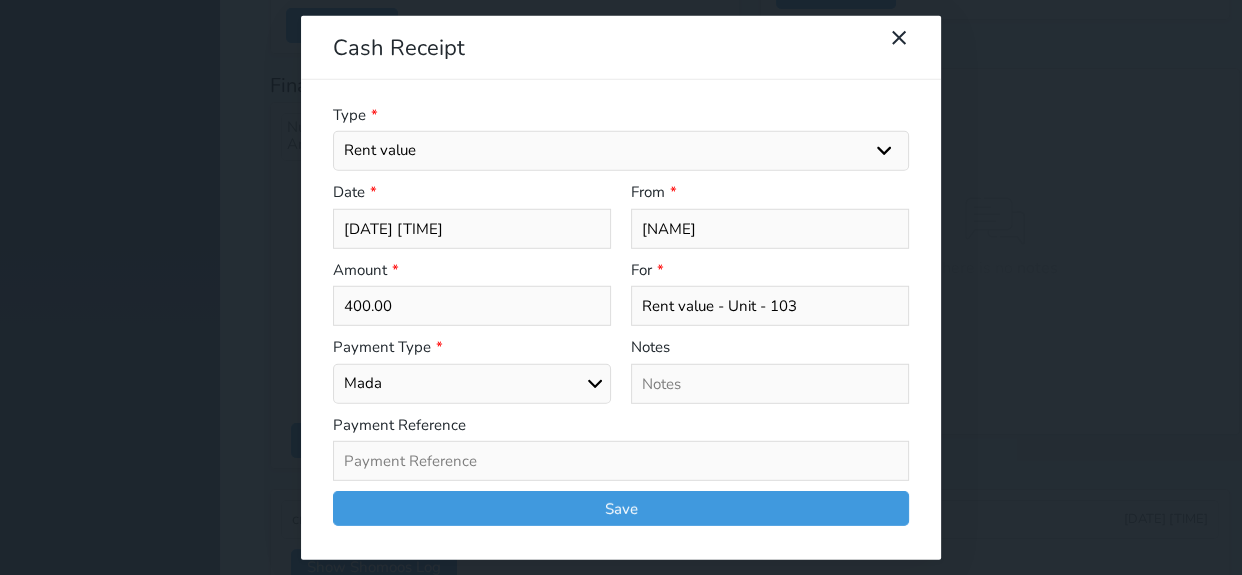 click at bounding box center (621, 461) 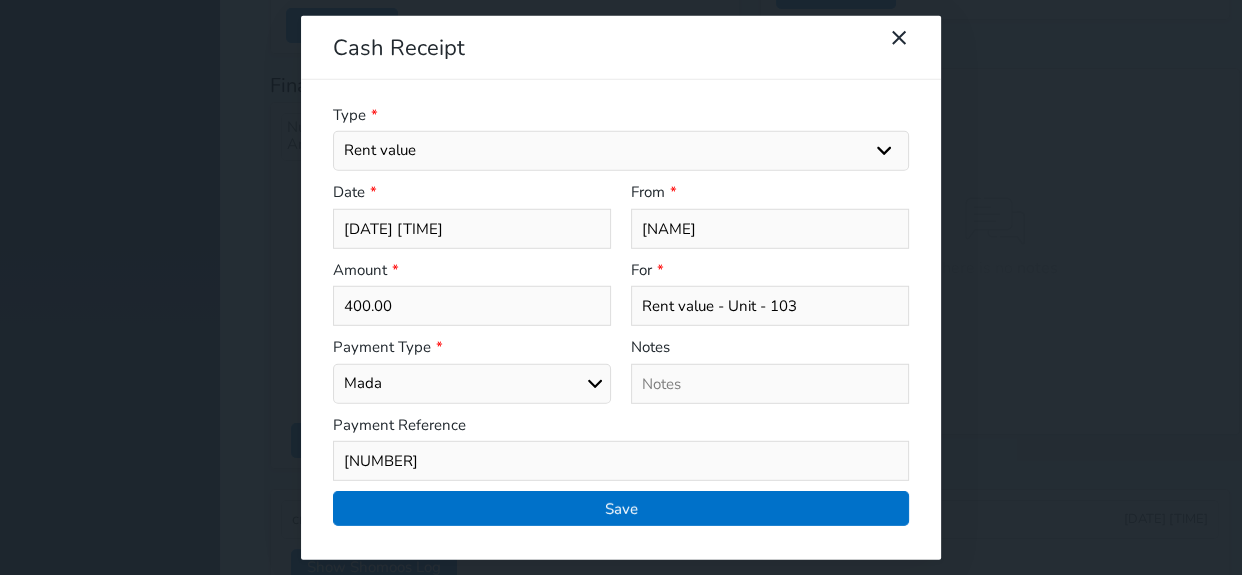 type on "[NUMBER]" 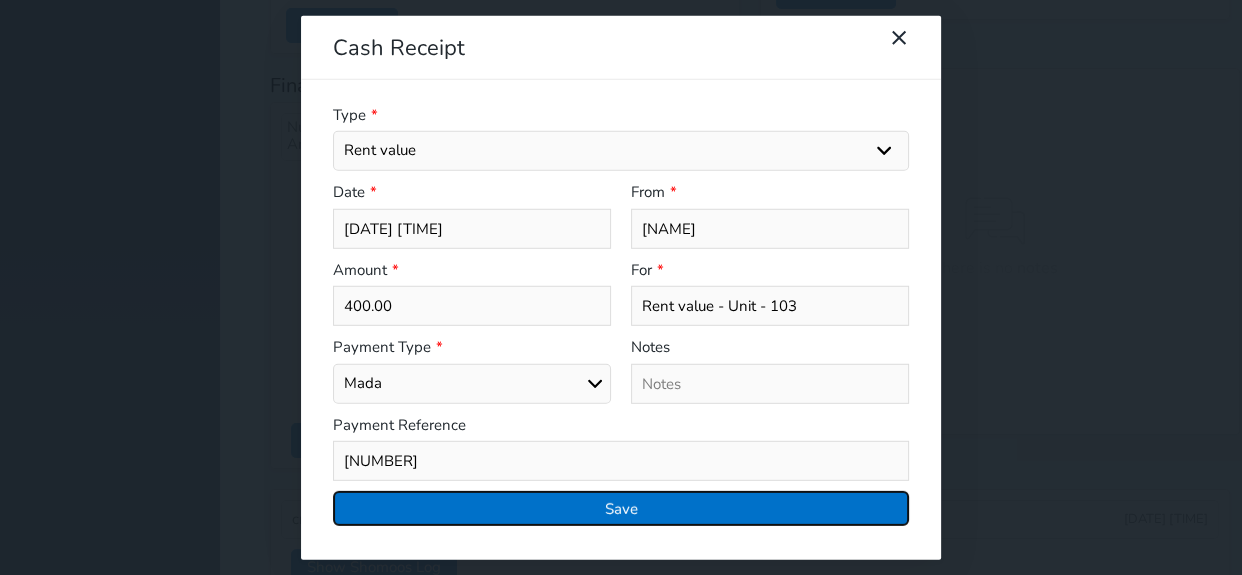 click on "Save" at bounding box center (621, 508) 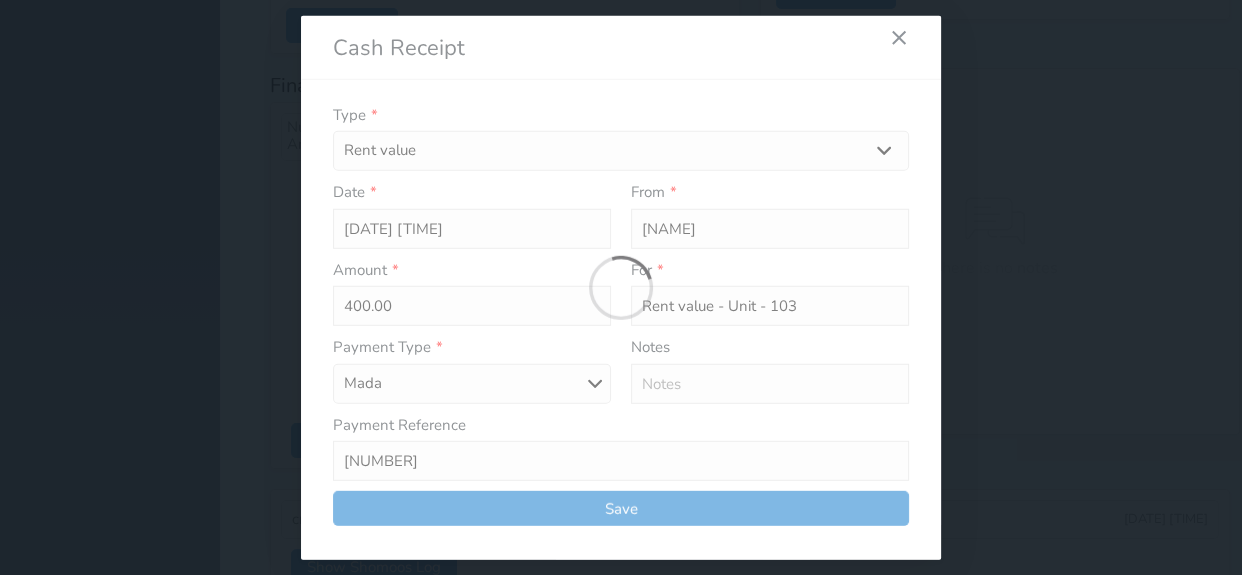 select 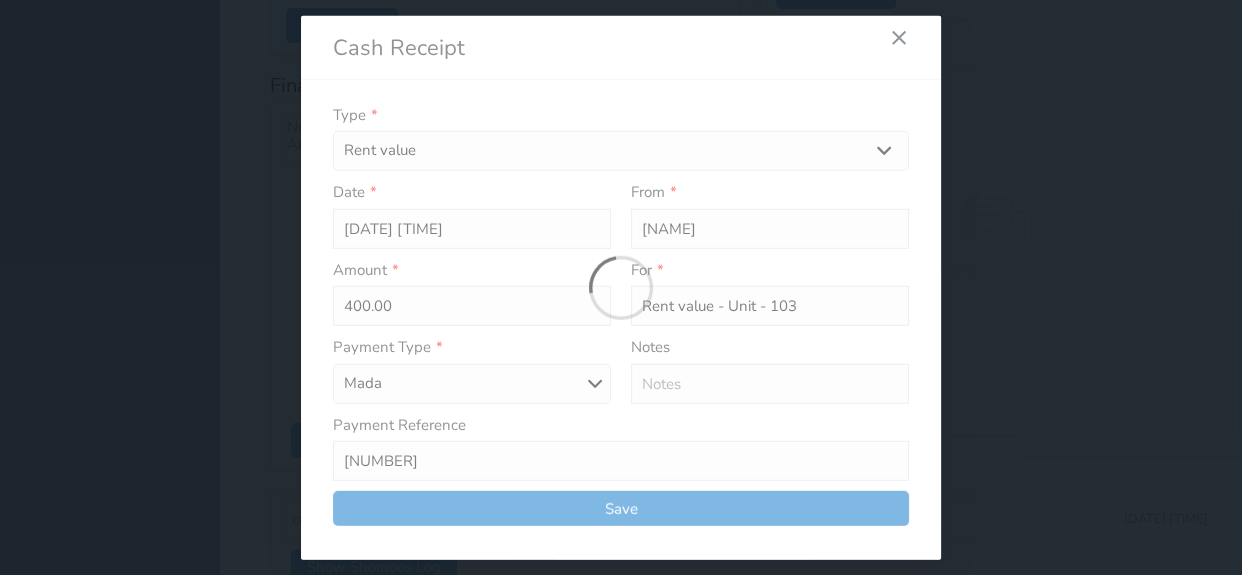 type 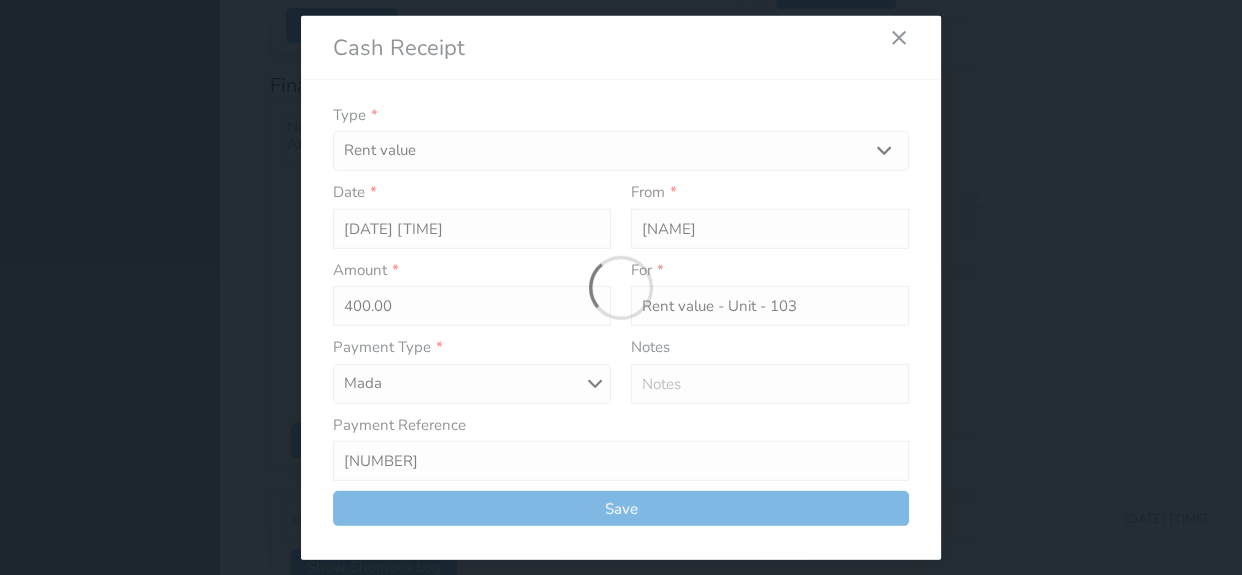 type on "0" 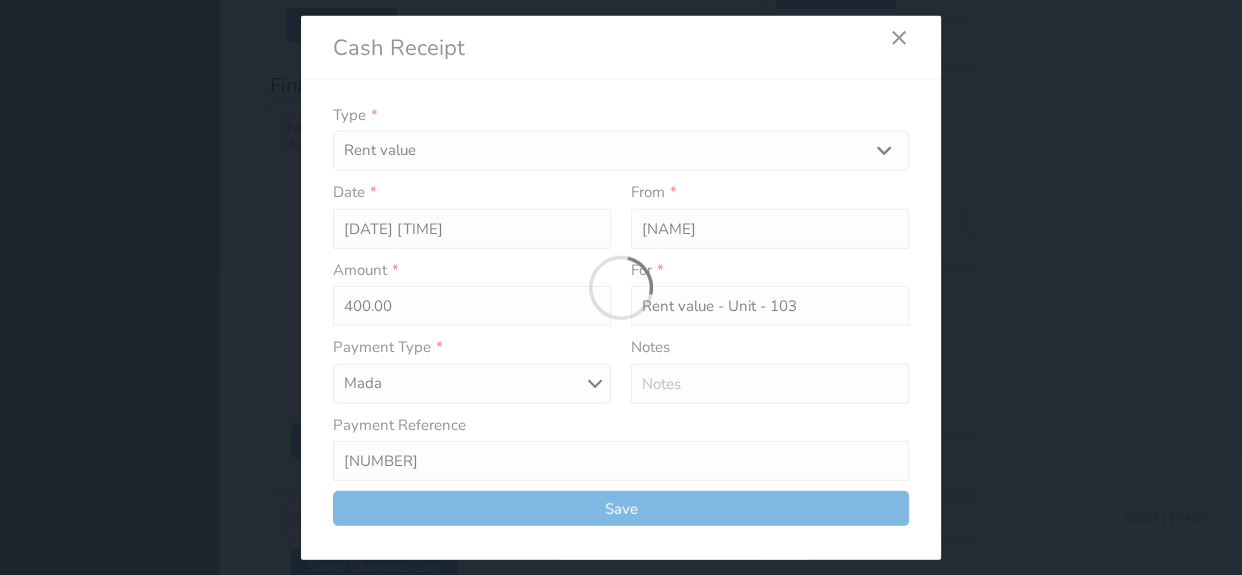 select 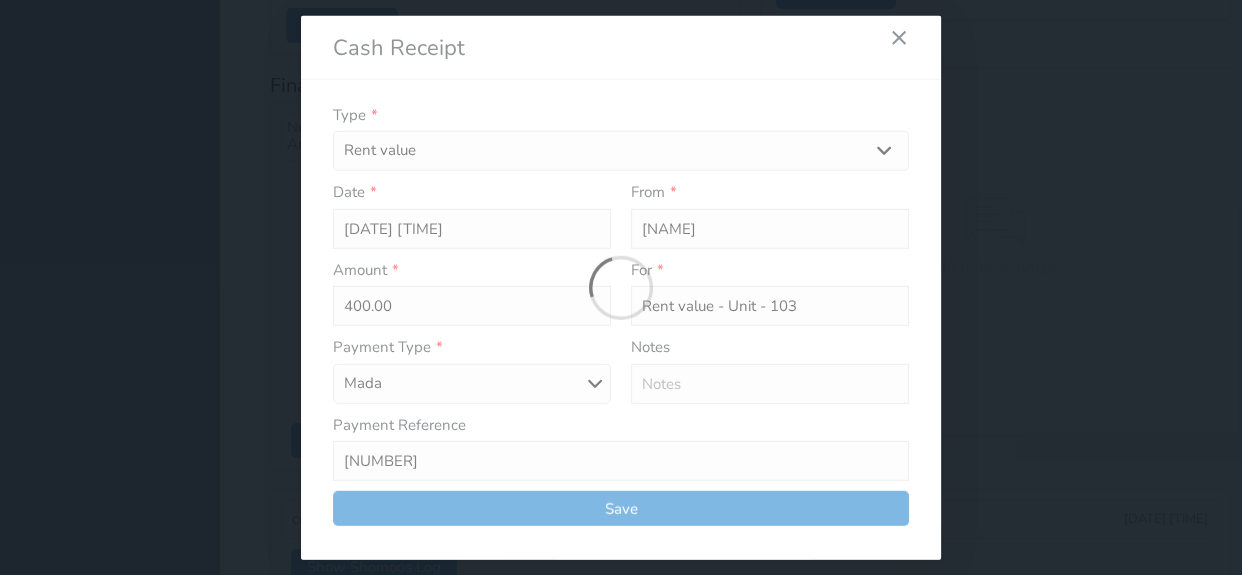 type on "0" 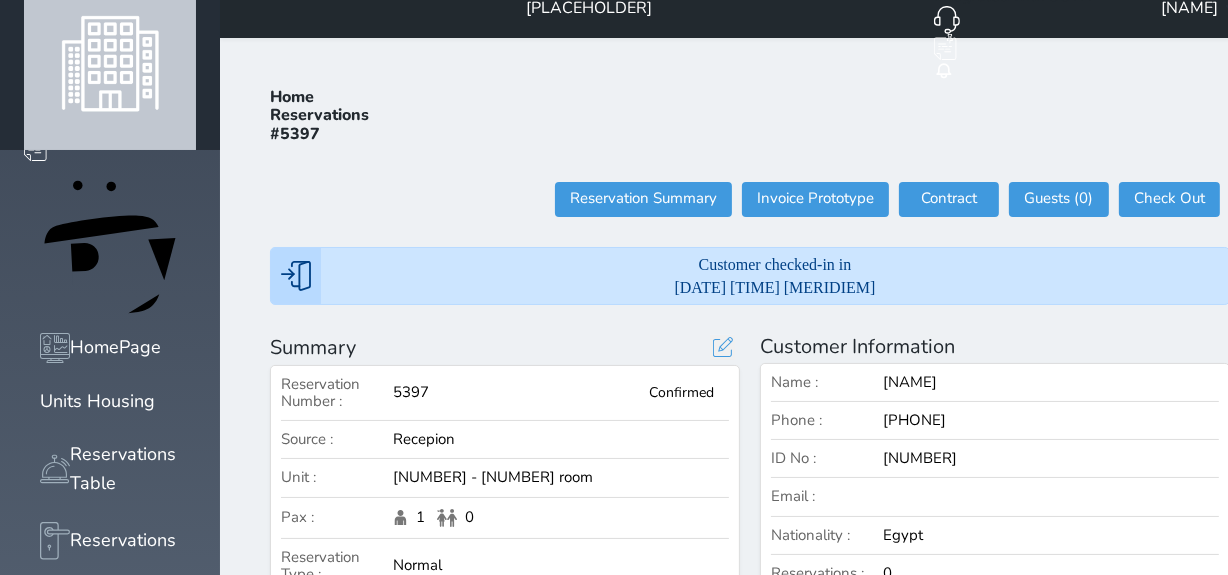 scroll, scrollTop: 0, scrollLeft: 0, axis: both 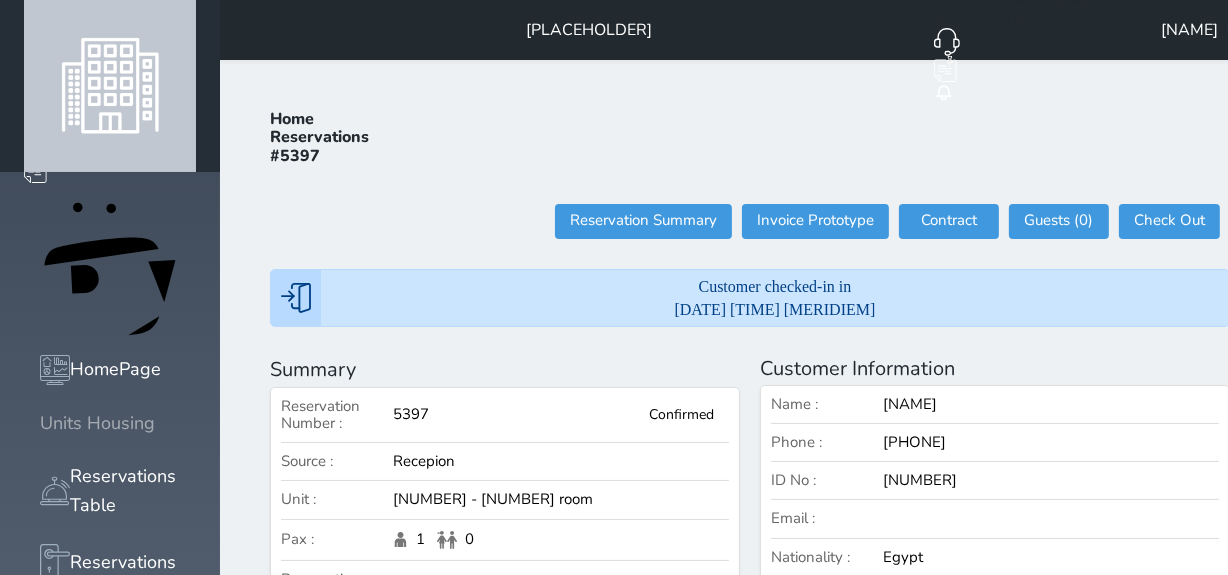 click at bounding box center (40, 423) 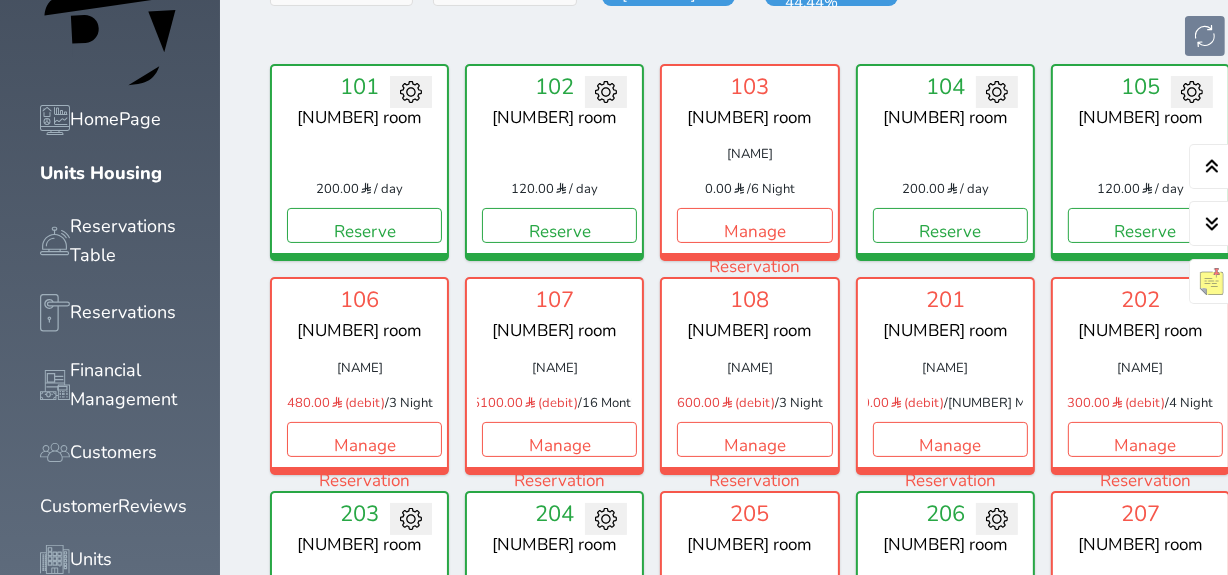 scroll, scrollTop: 272, scrollLeft: 0, axis: vertical 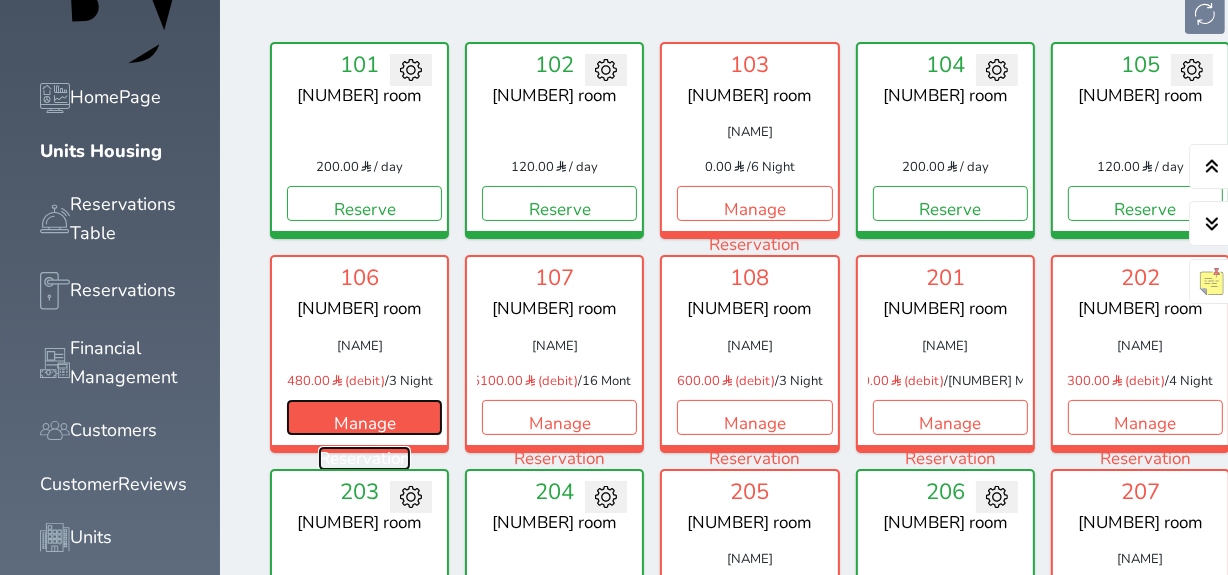 click on "Manage Reservation" at bounding box center (364, 417) 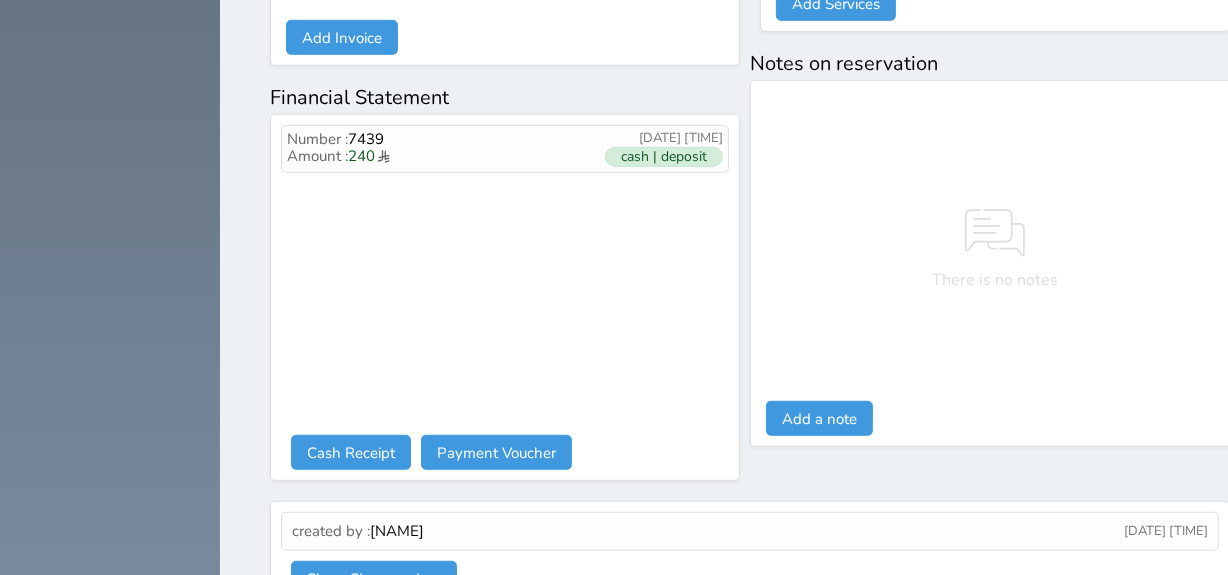 scroll, scrollTop: 1216, scrollLeft: 0, axis: vertical 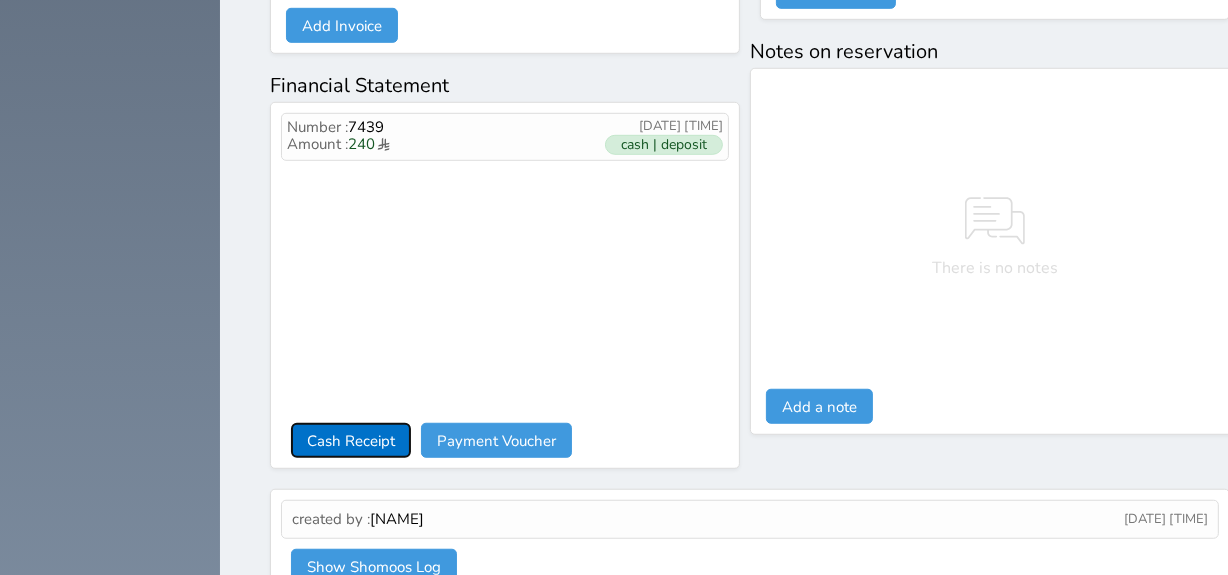 click on "Cash Receipt" at bounding box center [351, 440] 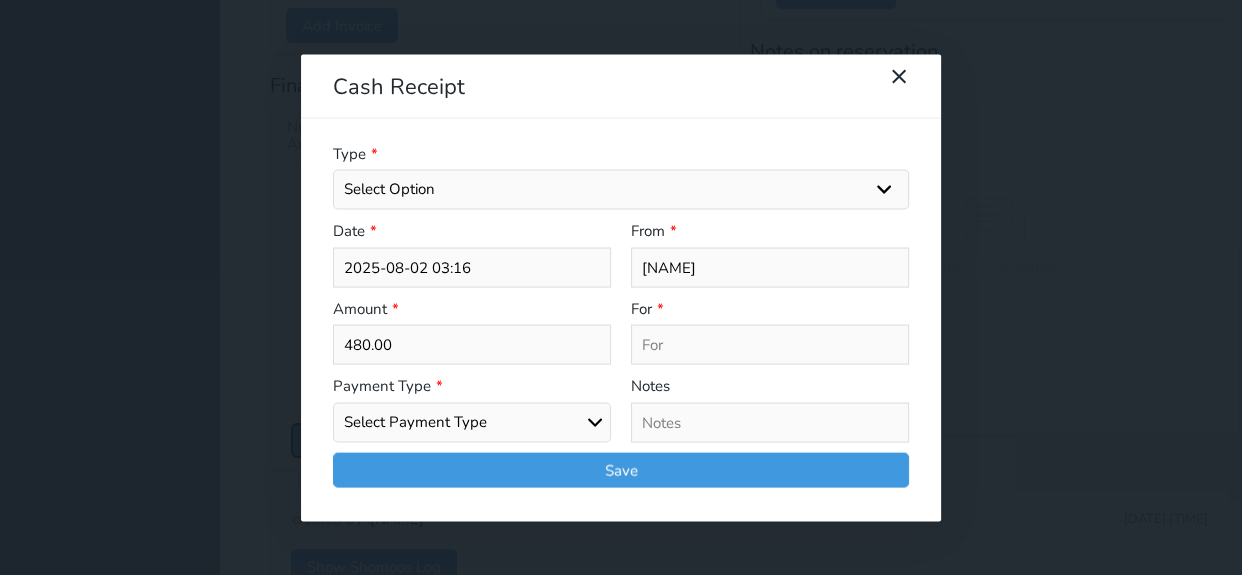 select 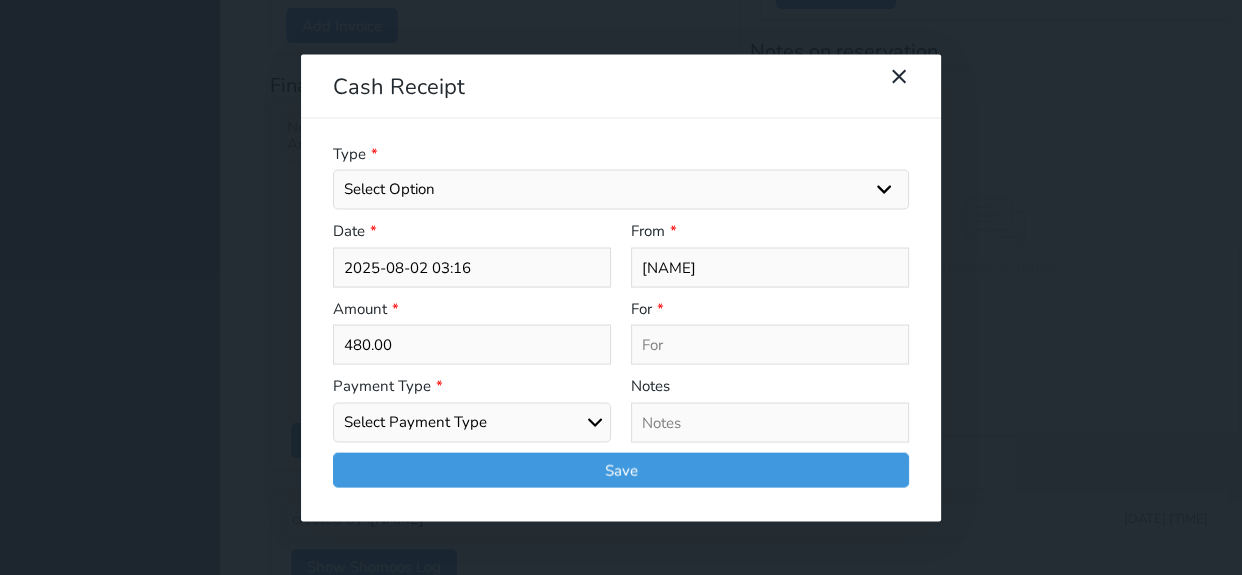click on "Select Payment Type   Cash   Bank Transfer   Mada   Credit Card   Credit Payment" at bounding box center (472, 422) 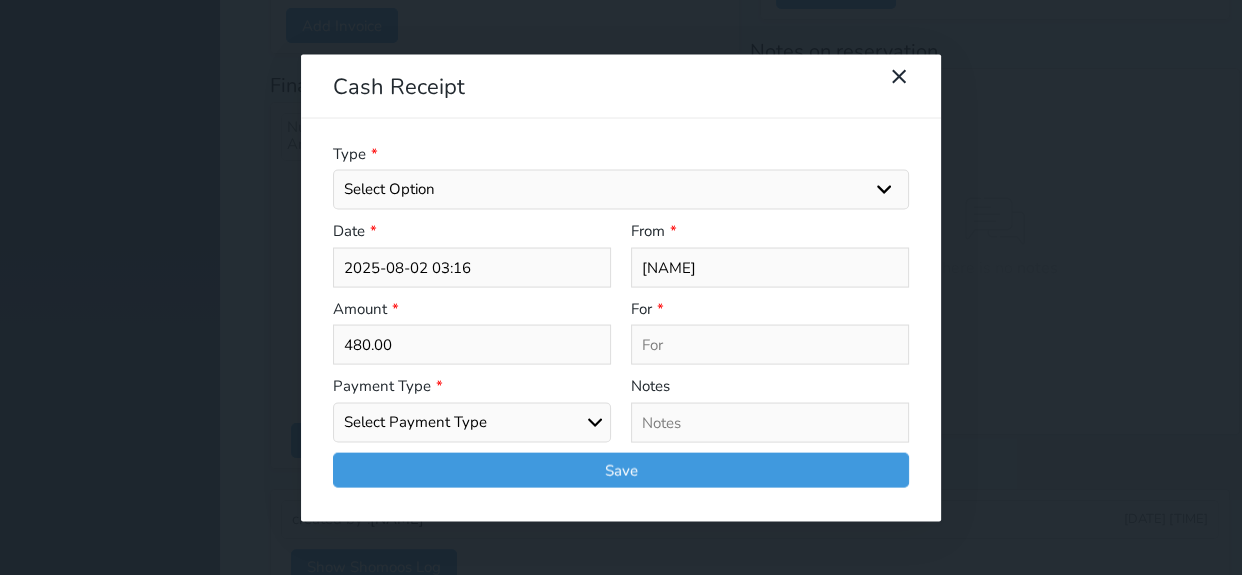 select on "cash" 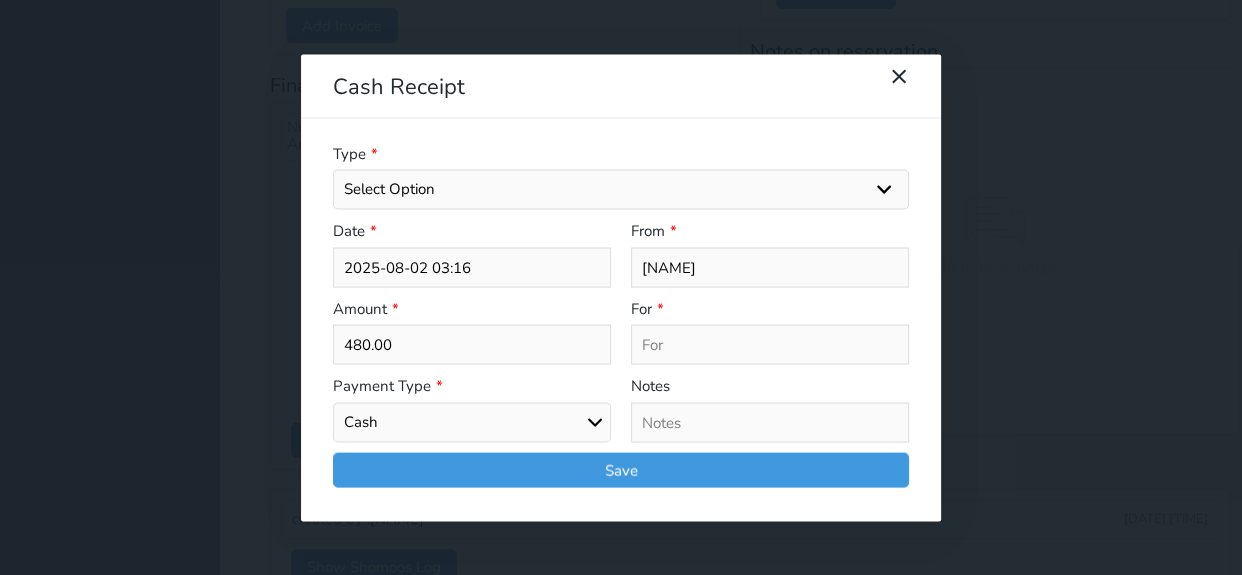 click on "Select Payment Type   Cash   Bank Transfer   Mada   Credit Card   Credit Payment" at bounding box center [472, 422] 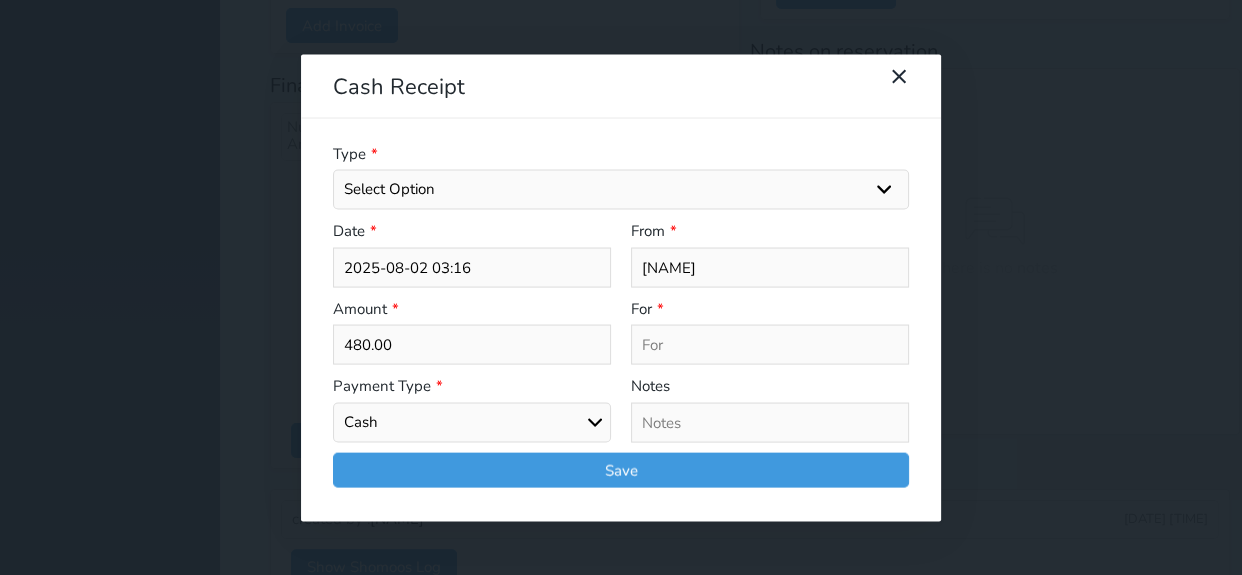 click on "Select Option   General receipts Rent value Bills insurance Retainer Not Applicable Other Laundry Wifi - Internet Car Parking Food Food & Beverages Beverages Cold Drinks Hot Drinks Breakfast Lunch Dinner Bakery & Cakes Swimming pool Gym SPA & Beauty Services Pick & Drop (Transport Services) Minibar Cable - TV Extra Bed Hairdresser Shopping Organized Tours Services Tour Guide Services" at bounding box center (621, 190) 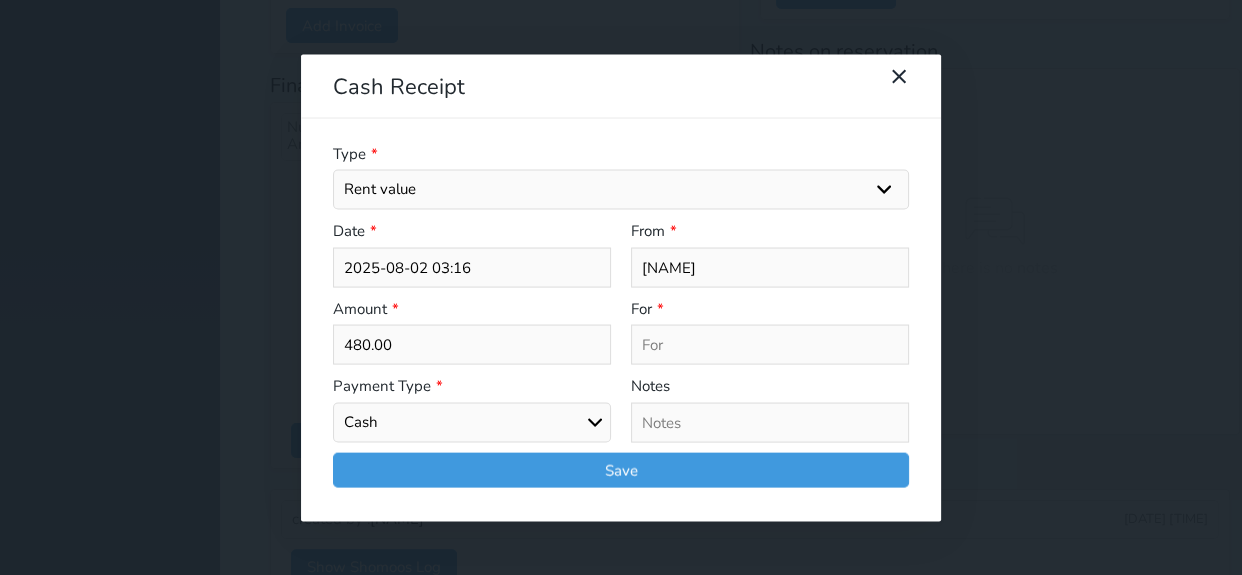 click on "Select Option   General receipts Rent value Bills insurance Retainer Not Applicable Other Laundry Wifi - Internet Car Parking Food Food & Beverages Beverages Cold Drinks Hot Drinks Breakfast Lunch Dinner Bakery & Cakes Swimming pool Gym SPA & Beauty Services Pick & Drop (Transport Services) Minibar Cable - TV Extra Bed Hairdresser Shopping Organized Tours Services Tour Guide Services" at bounding box center [621, 190] 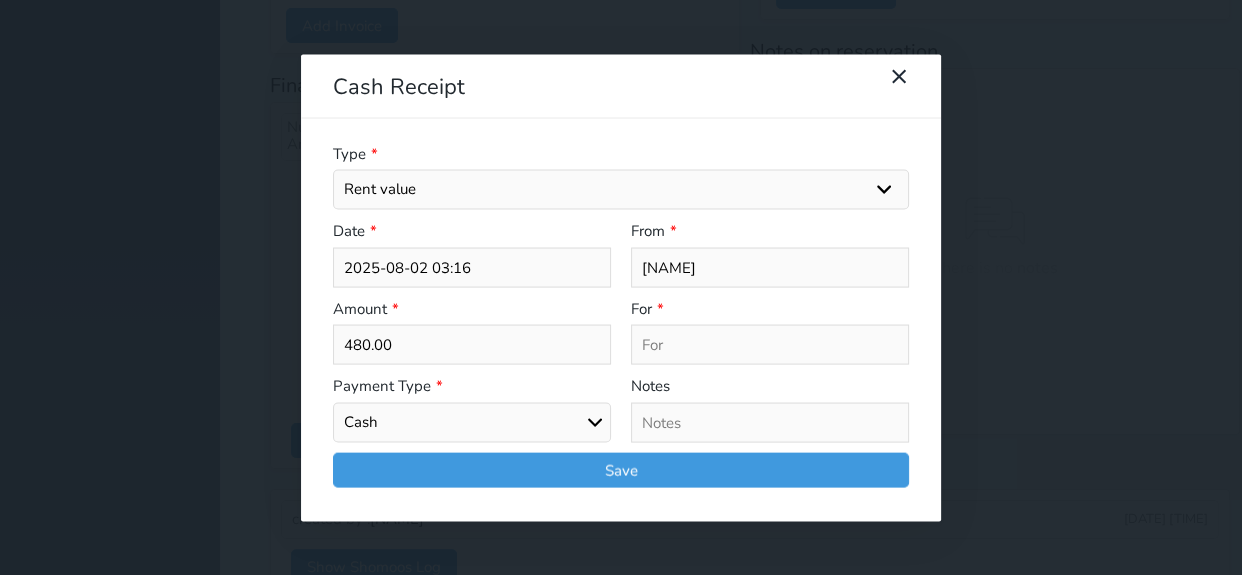 type on "Rent value - Unit - 106" 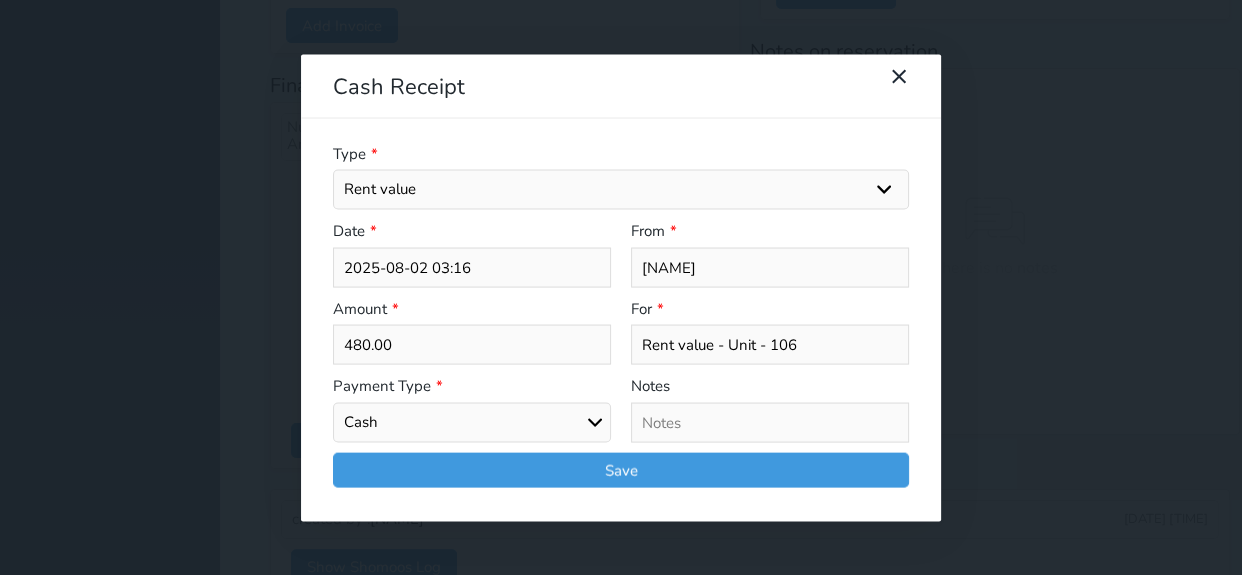click on "480.00" at bounding box center [472, 345] 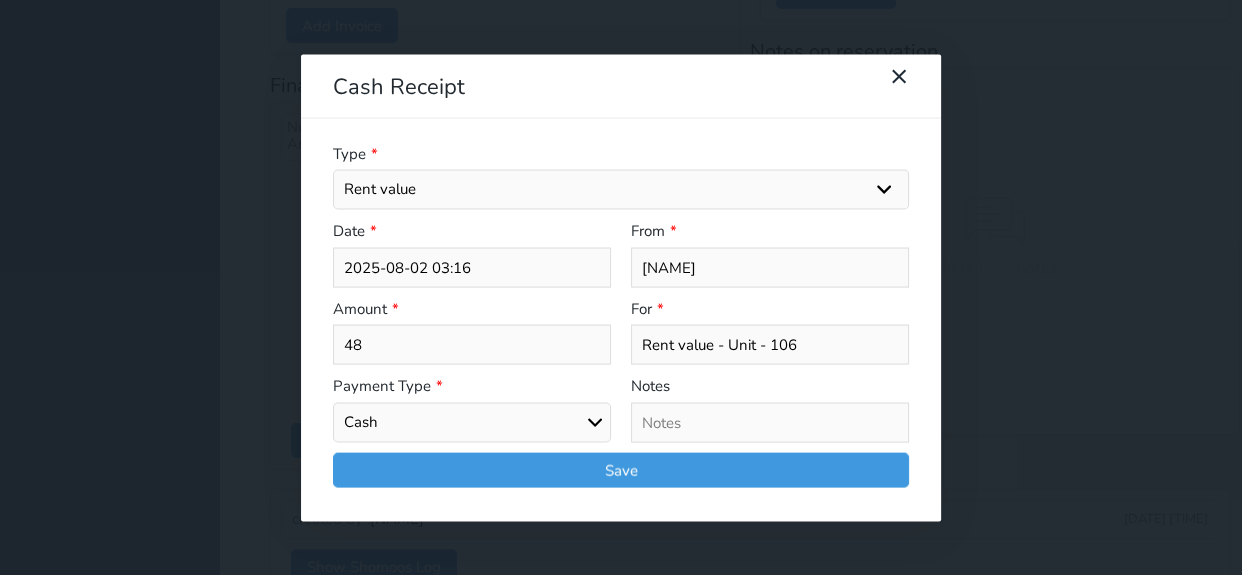 type on "4" 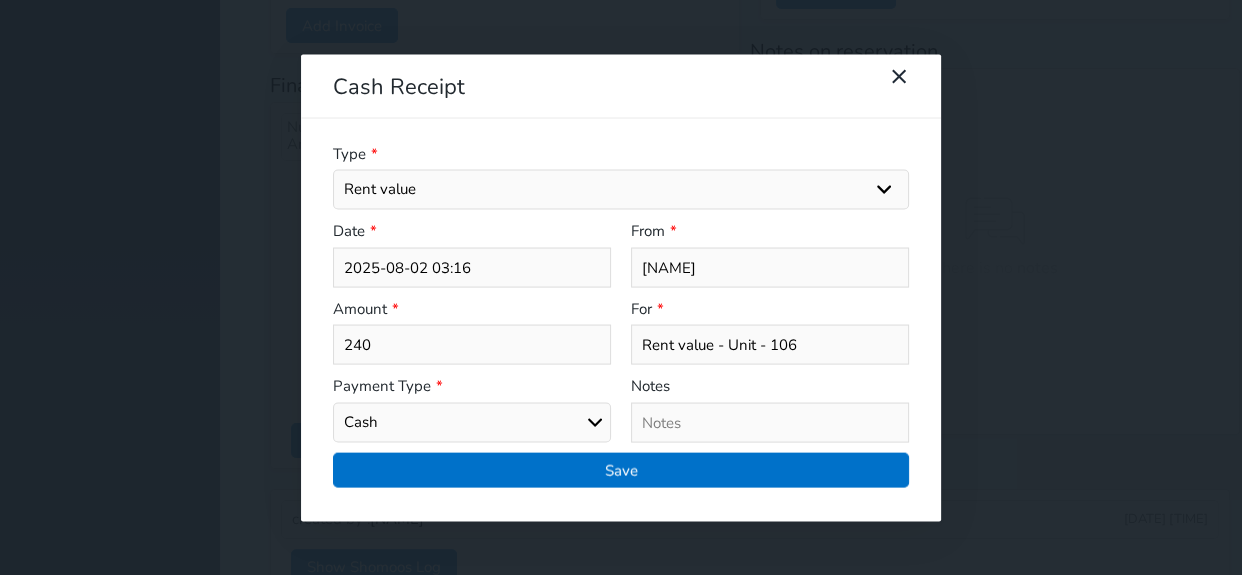 type on "240" 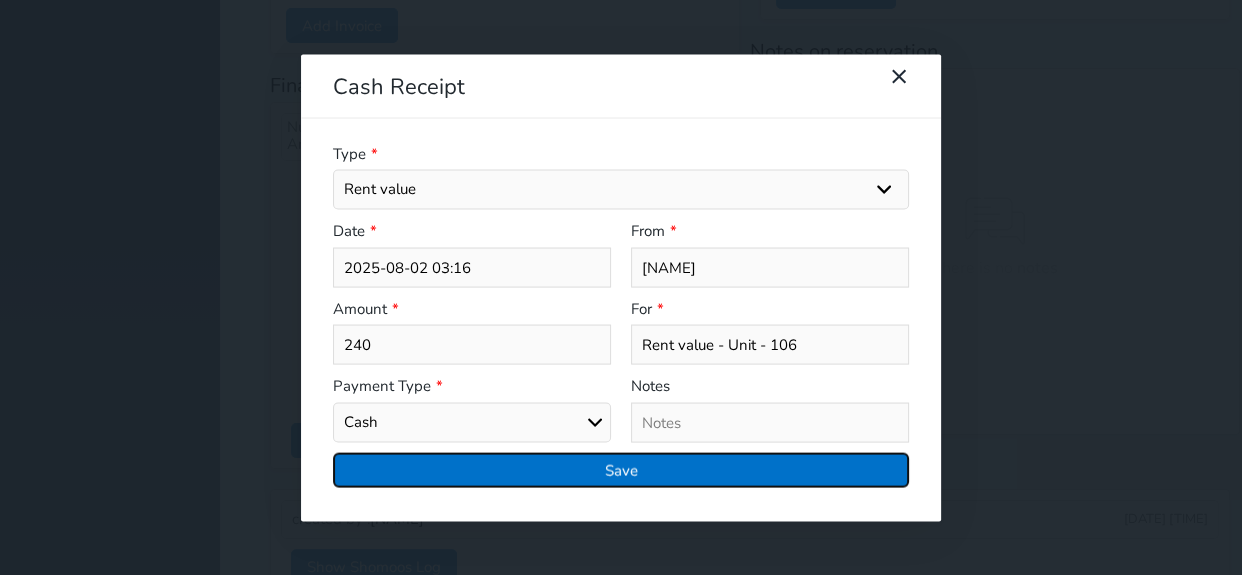 click on "Save" at bounding box center (621, 469) 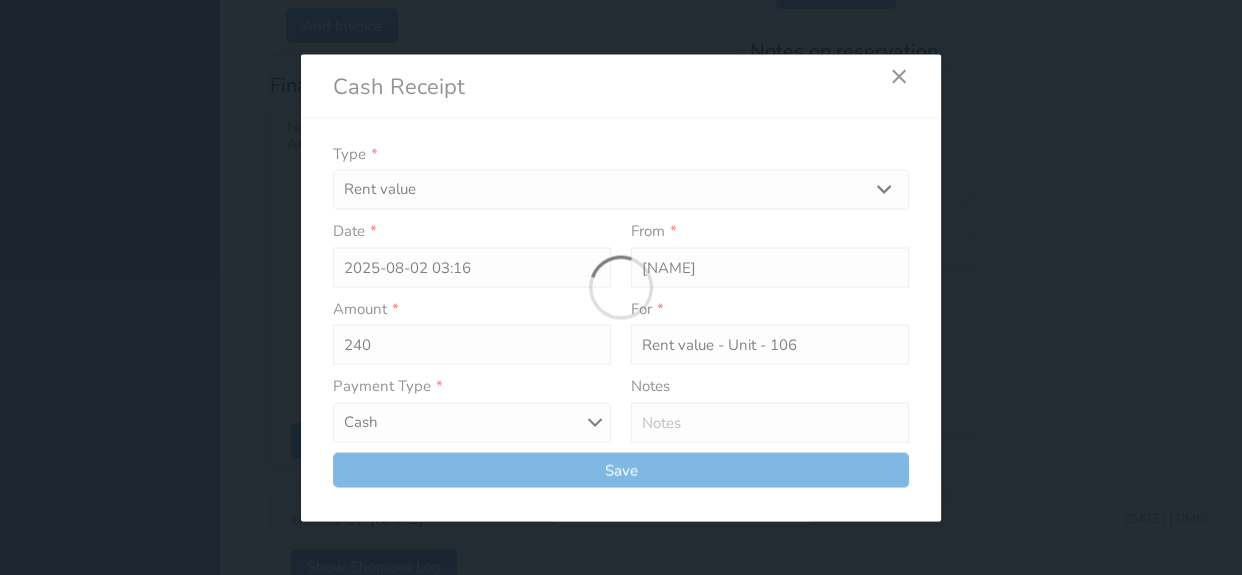 select 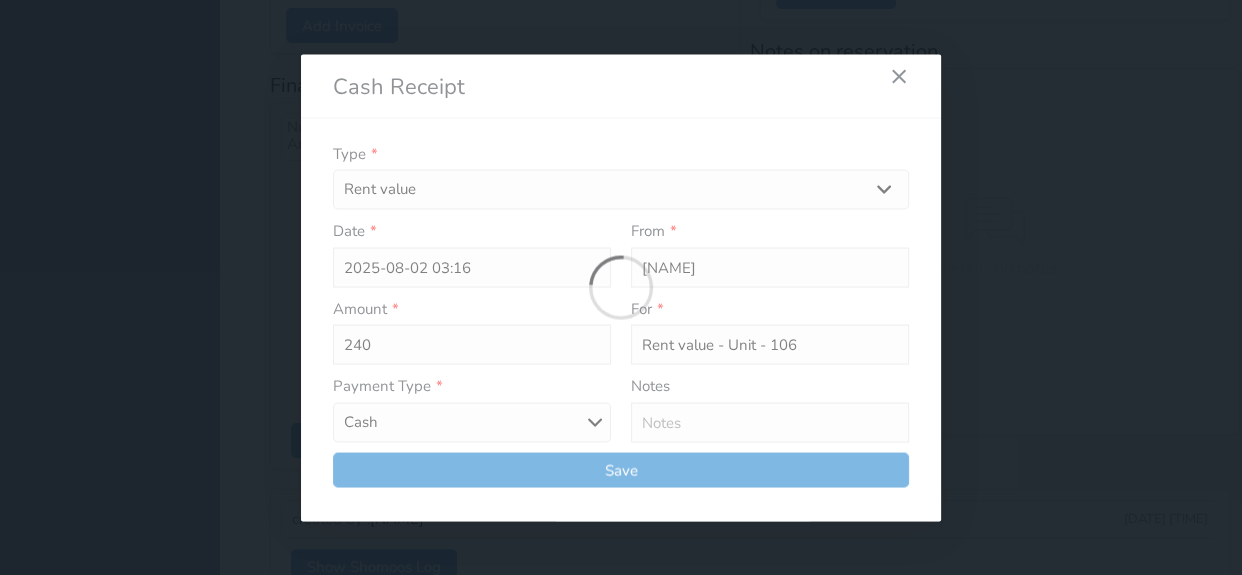 type 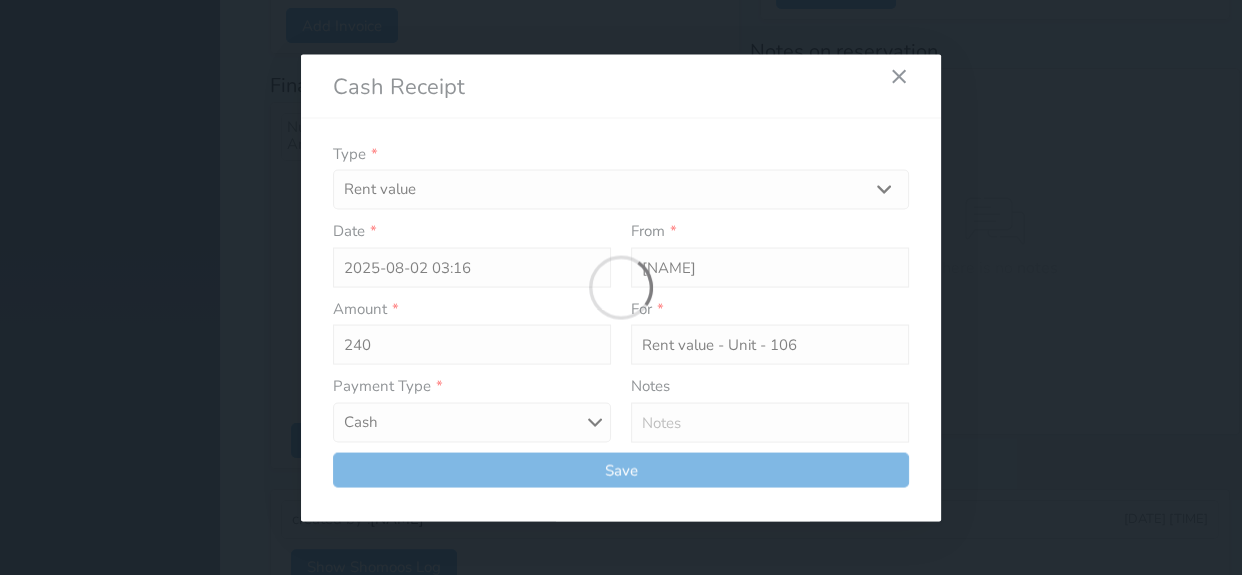 type on "0" 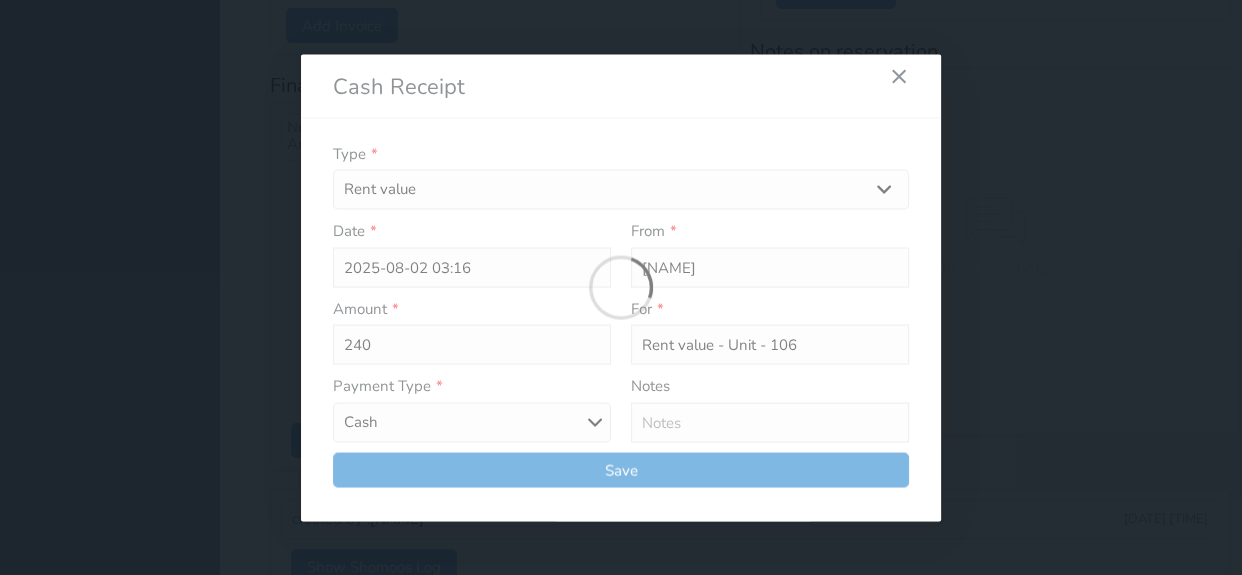 select 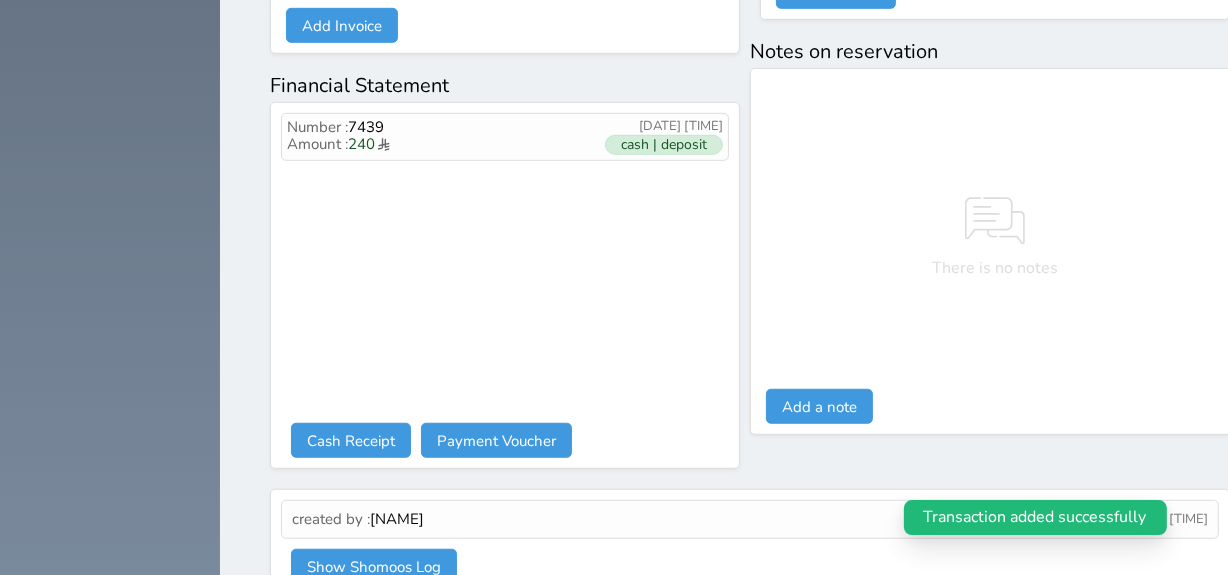 select 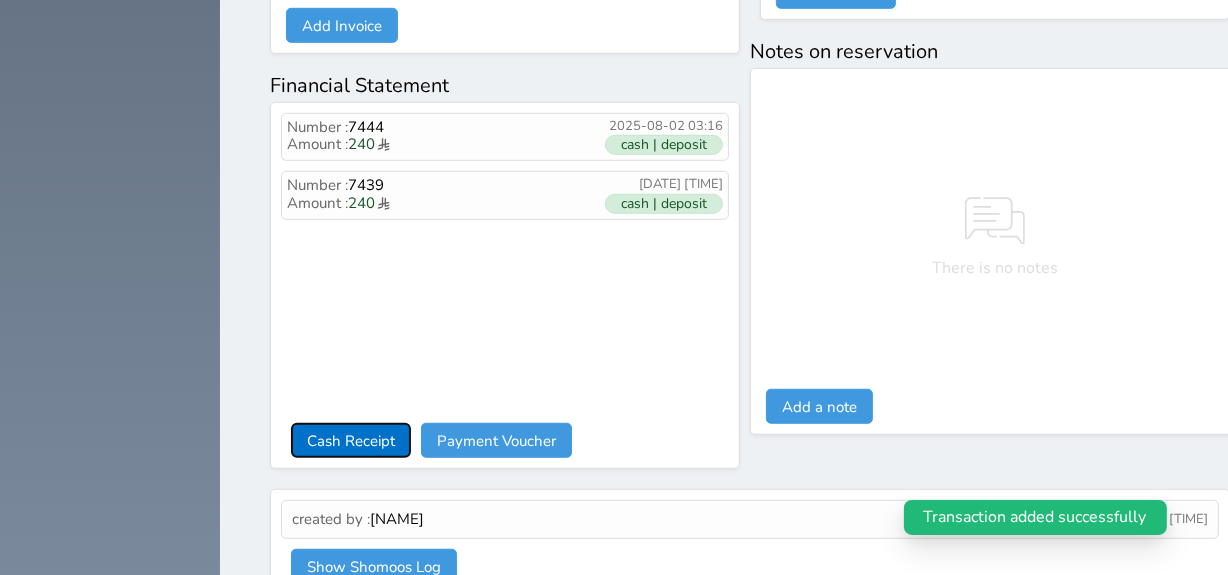 click on "Cash Receipt" at bounding box center [351, 440] 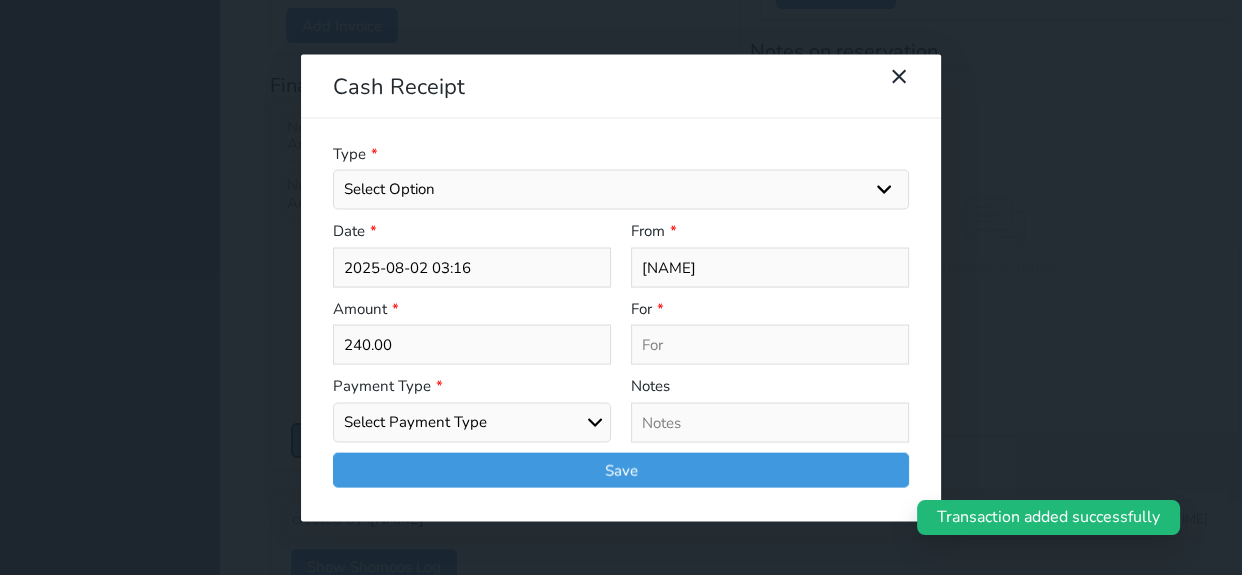 select 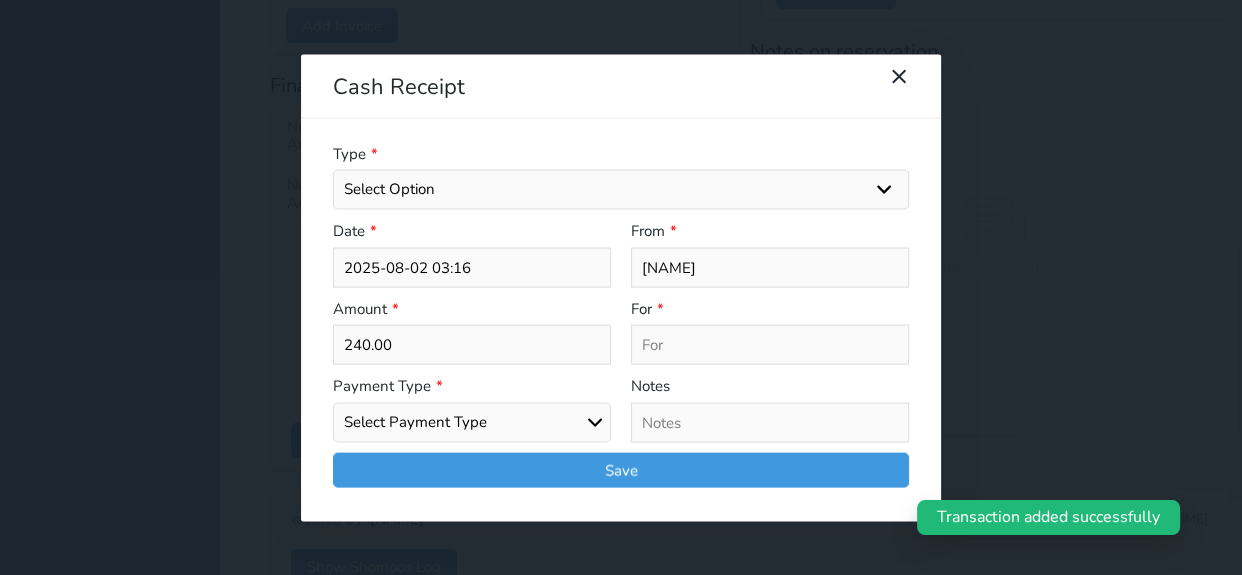 click on "Select Payment Type   Cash   Bank Transfer   Mada   Credit Card   Credit Payment" at bounding box center [472, 422] 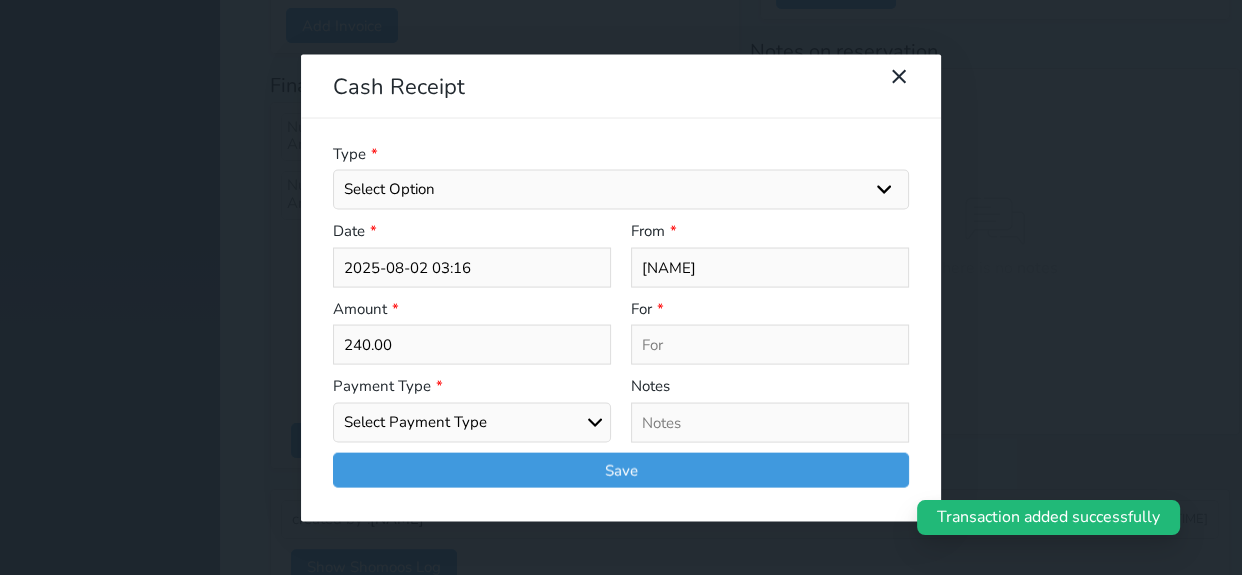 select on "cash" 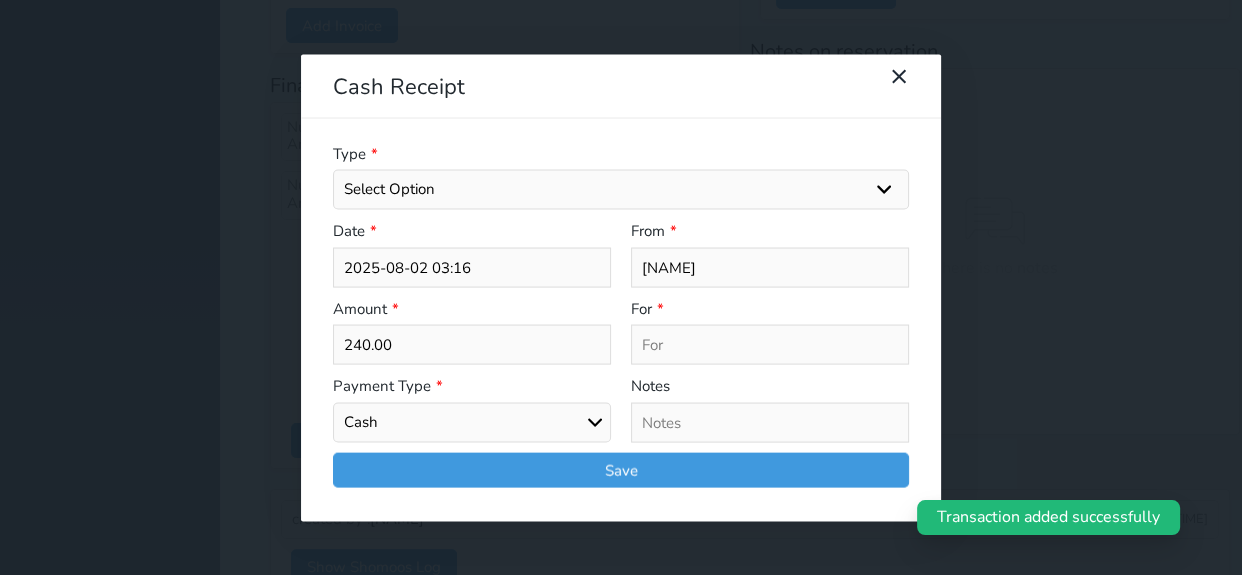 click on "Select Payment Type   Cash   Bank Transfer   Mada   Credit Card   Credit Payment" at bounding box center (472, 422) 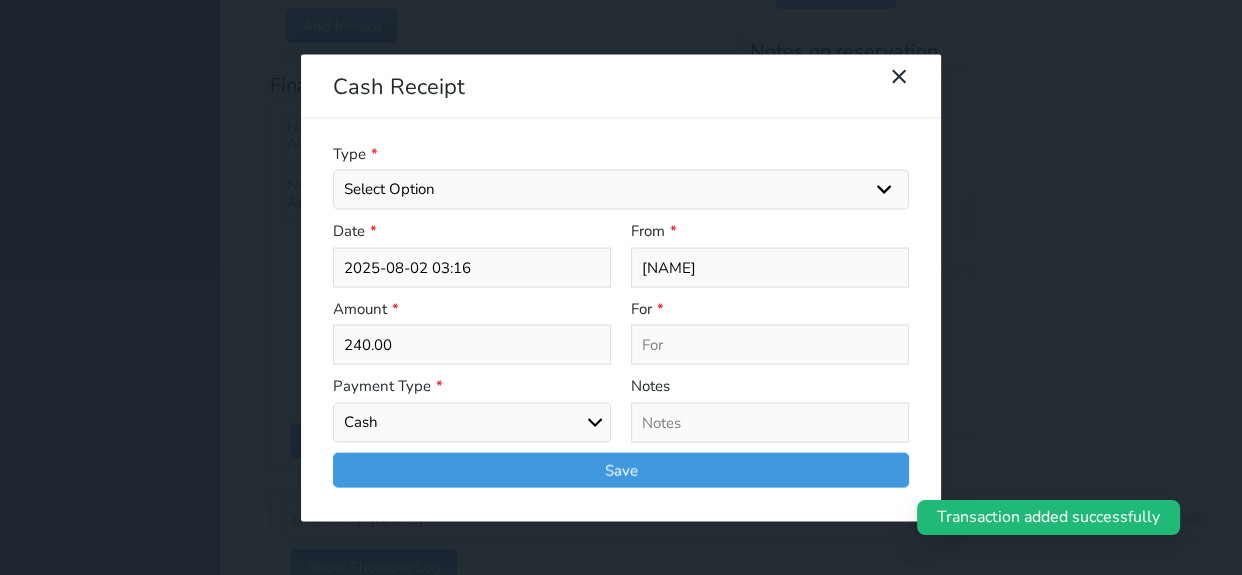 click on "Select Option   General receipts Rent value Bills insurance Retainer Not Applicable Other Laundry Wifi - Internet Car Parking Food Food & Beverages Beverages Cold Drinks Hot Drinks Breakfast Lunch Dinner Bakery & Cakes Swimming pool Gym SPA & Beauty Services Pick & Drop (Transport Services) Minibar Cable - TV Extra Bed Hairdresser Shopping Organized Tours Services Tour Guide Services" at bounding box center (621, 190) 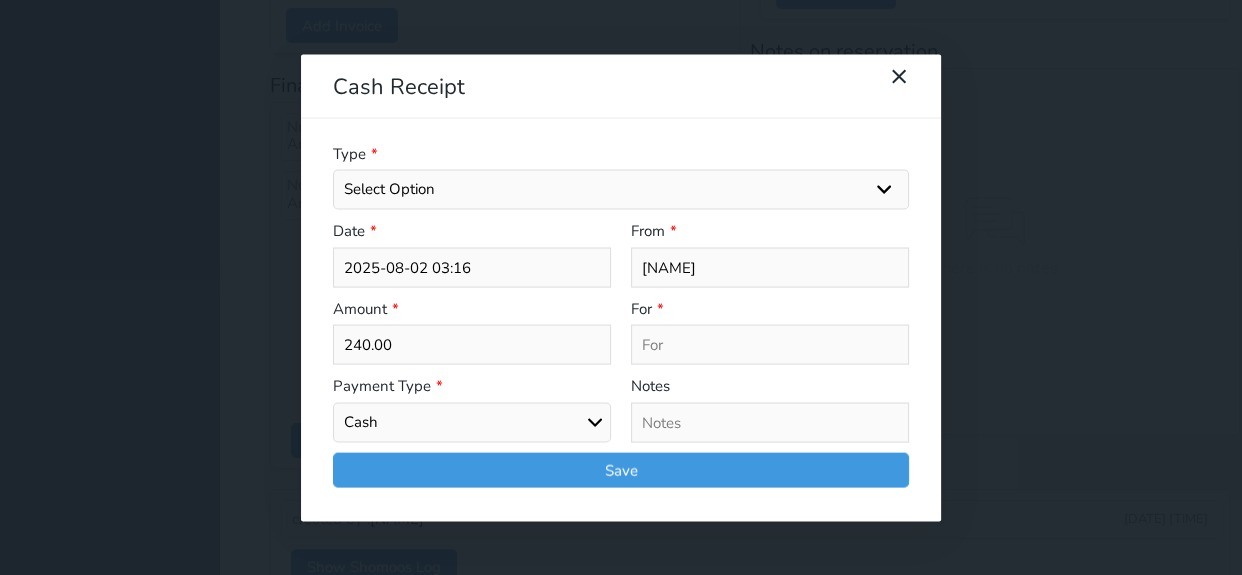 select on "15918" 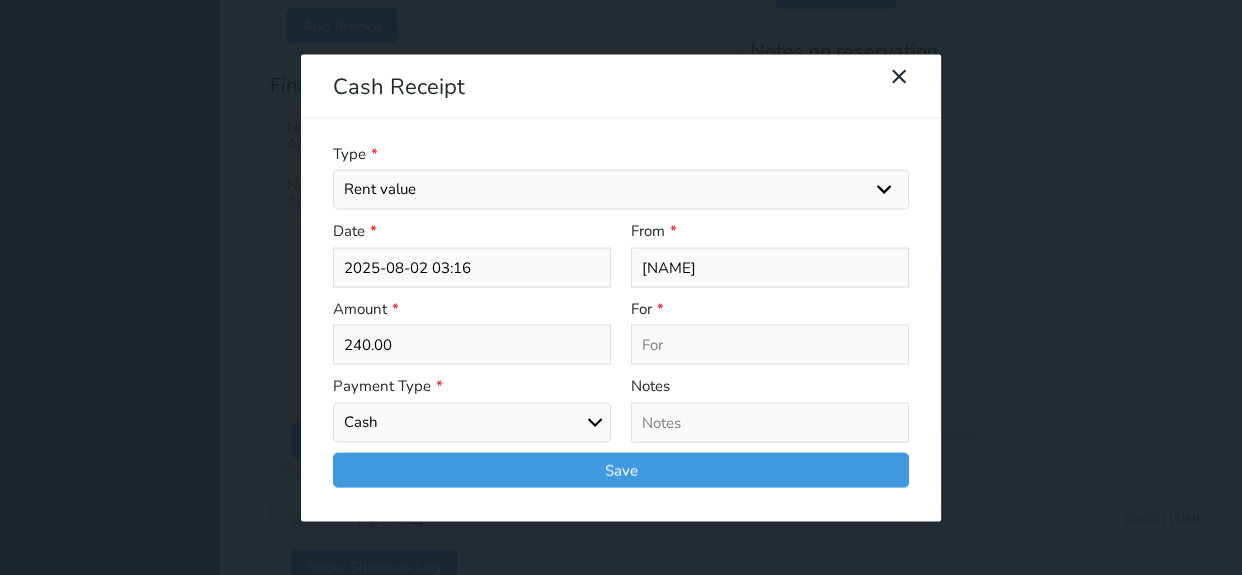 click on "Select Option   General receipts Rent value Bills insurance Retainer Not Applicable Other Laundry Wifi - Internet Car Parking Food Food & Beverages Beverages Cold Drinks Hot Drinks Breakfast Lunch Dinner Bakery & Cakes Swimming pool Gym SPA & Beauty Services Pick & Drop (Transport Services) Minibar Cable - TV Extra Bed Hairdresser Shopping Organized Tours Services Tour Guide Services" at bounding box center (621, 190) 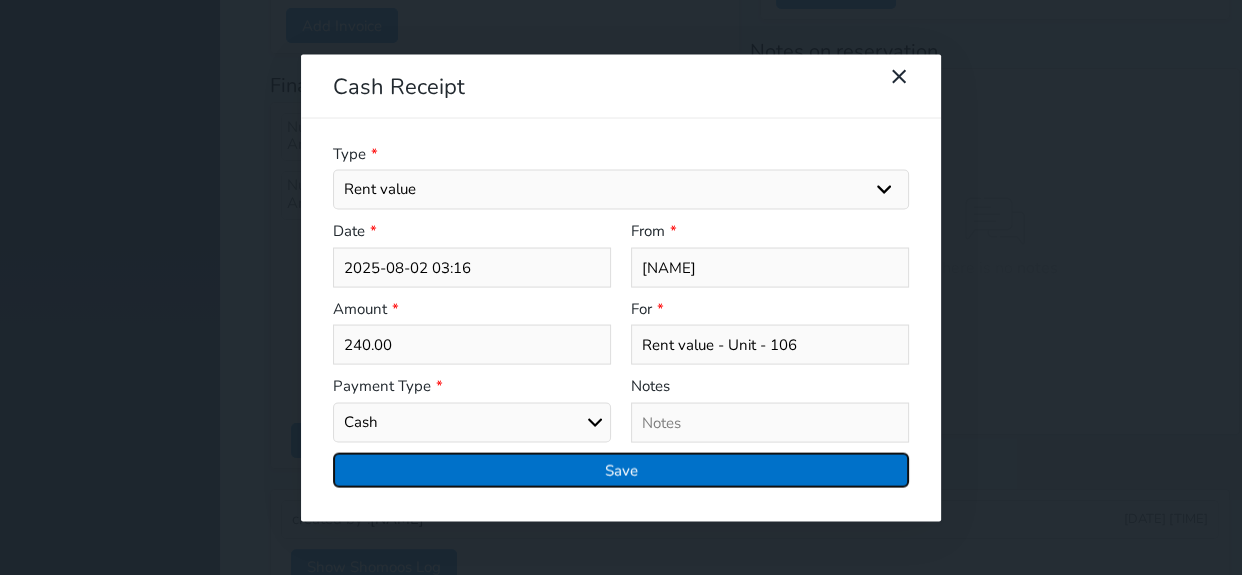 click on "Save" at bounding box center (621, 469) 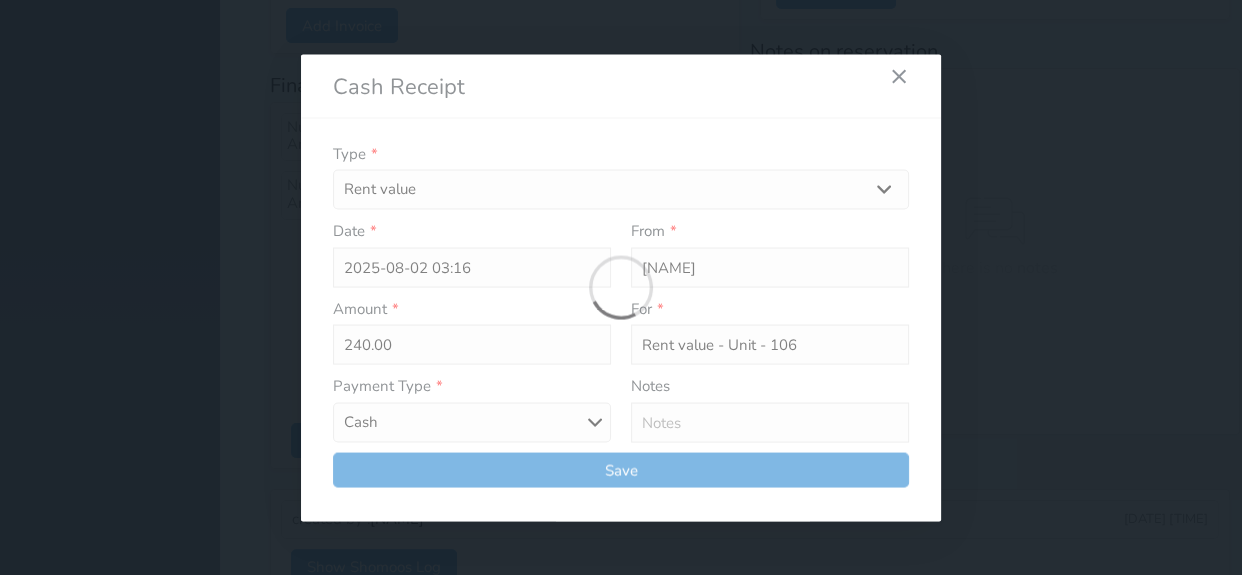 select 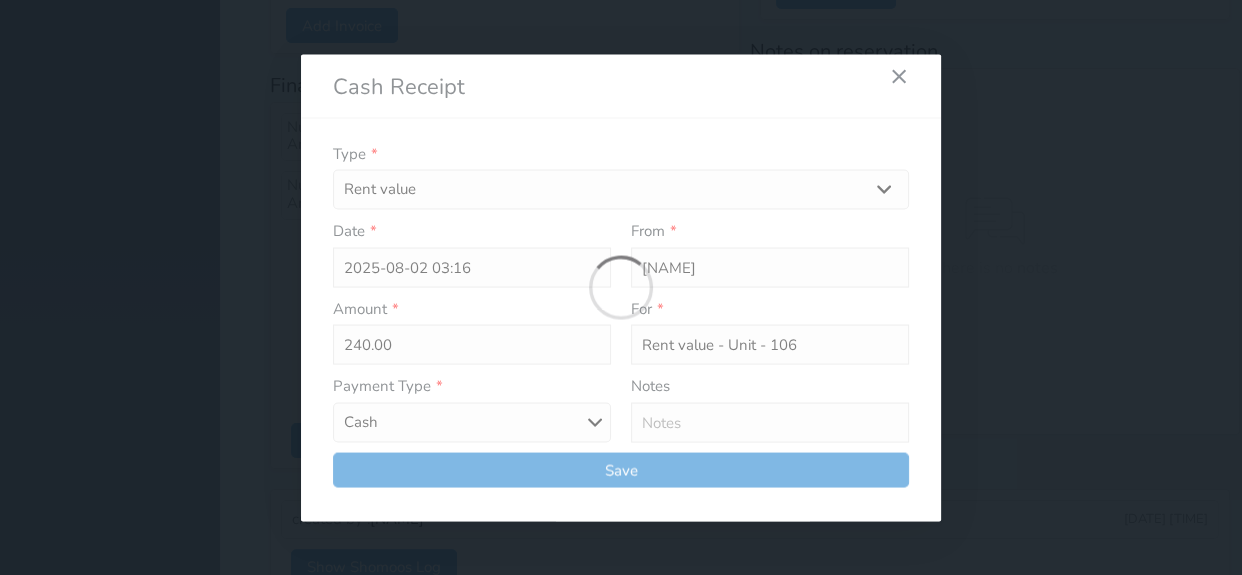 type 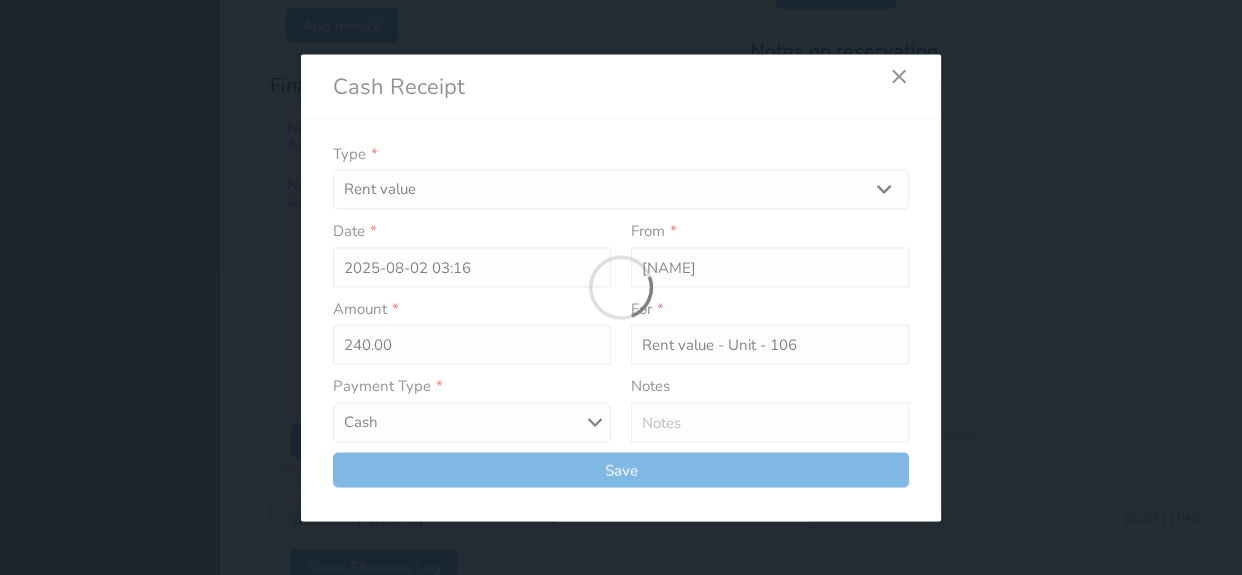 type on "0" 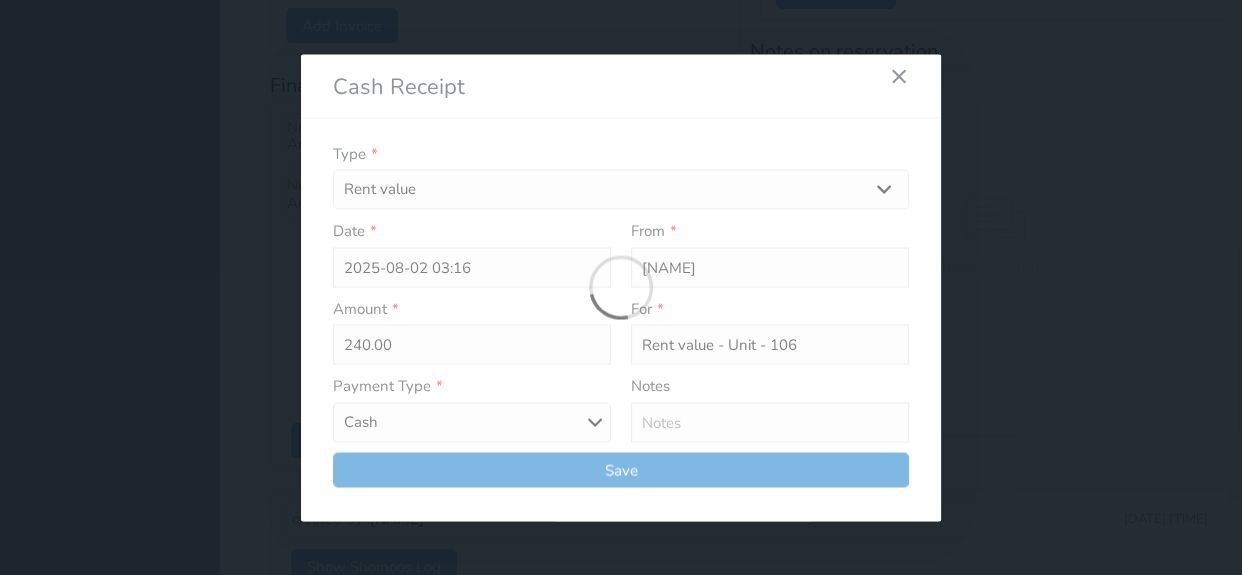 select 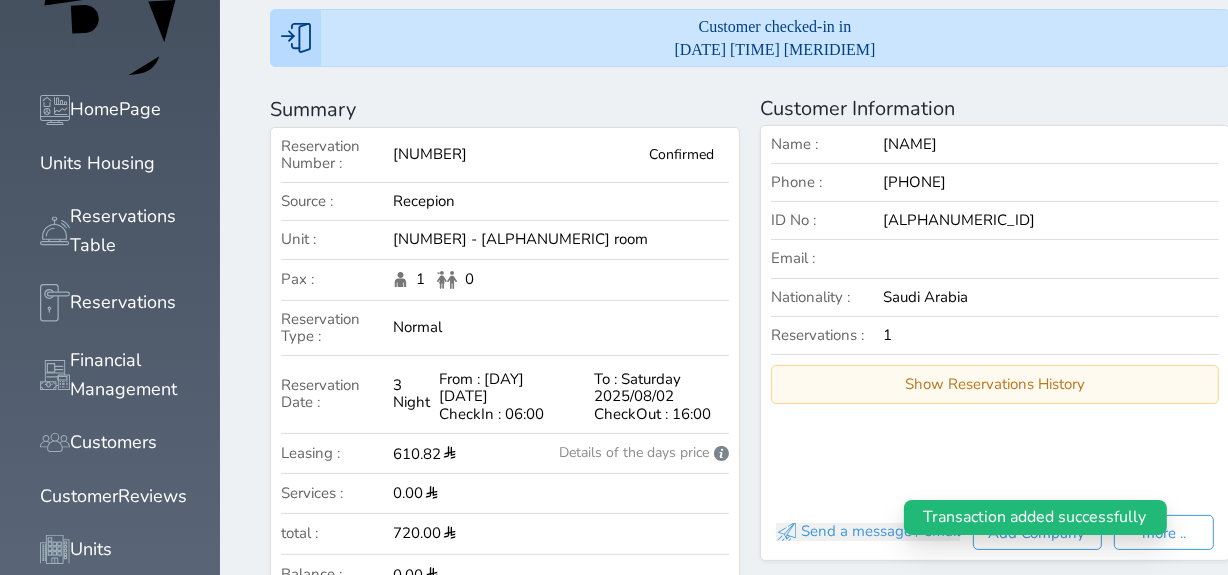 scroll, scrollTop: 0, scrollLeft: 0, axis: both 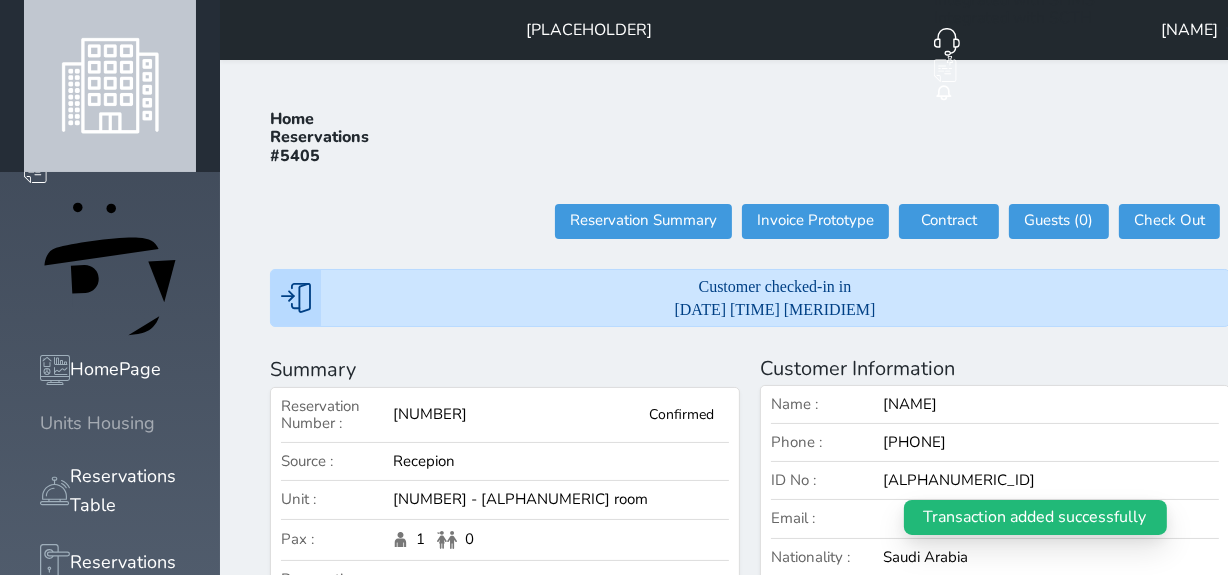 click on "Units Housing" at bounding box center [97, 423] 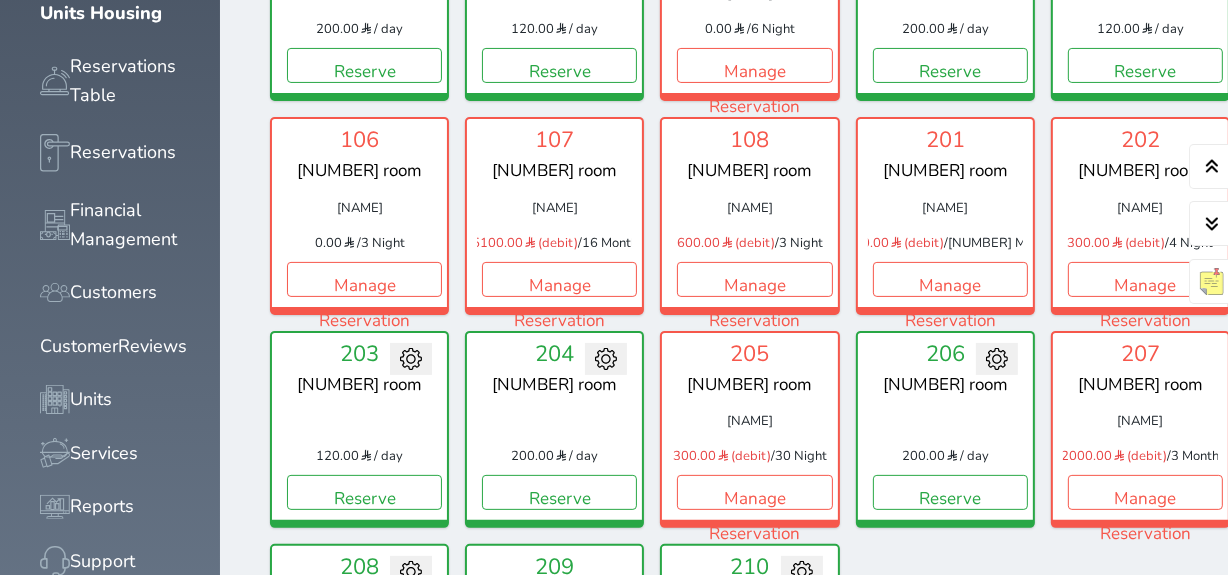 scroll, scrollTop: 441, scrollLeft: 0, axis: vertical 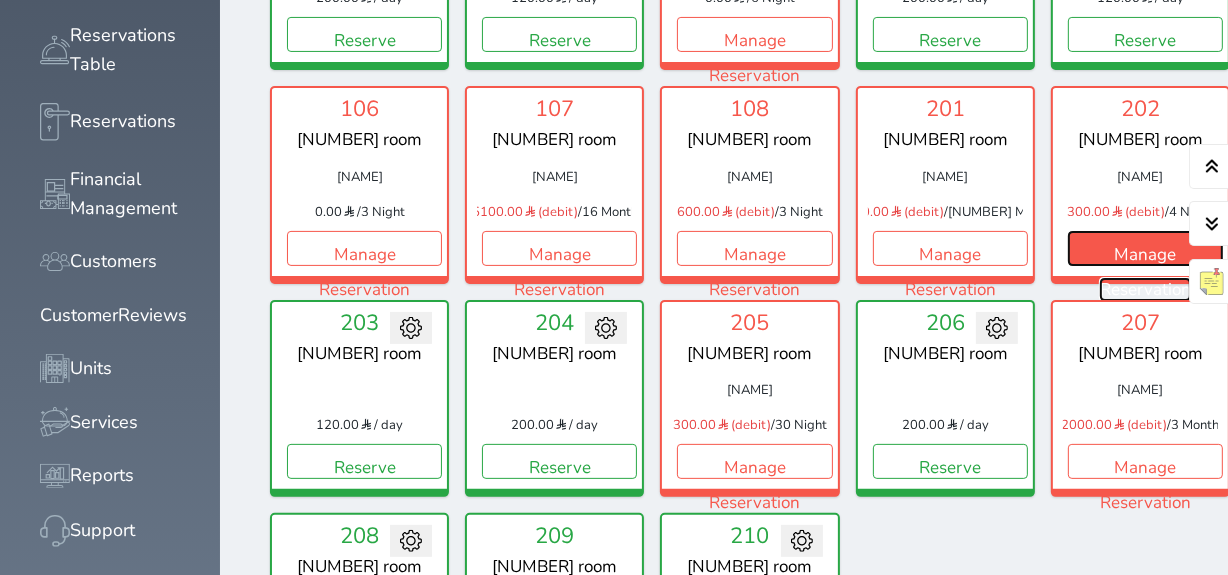 click on "Manage Reservation" at bounding box center (1145, 248) 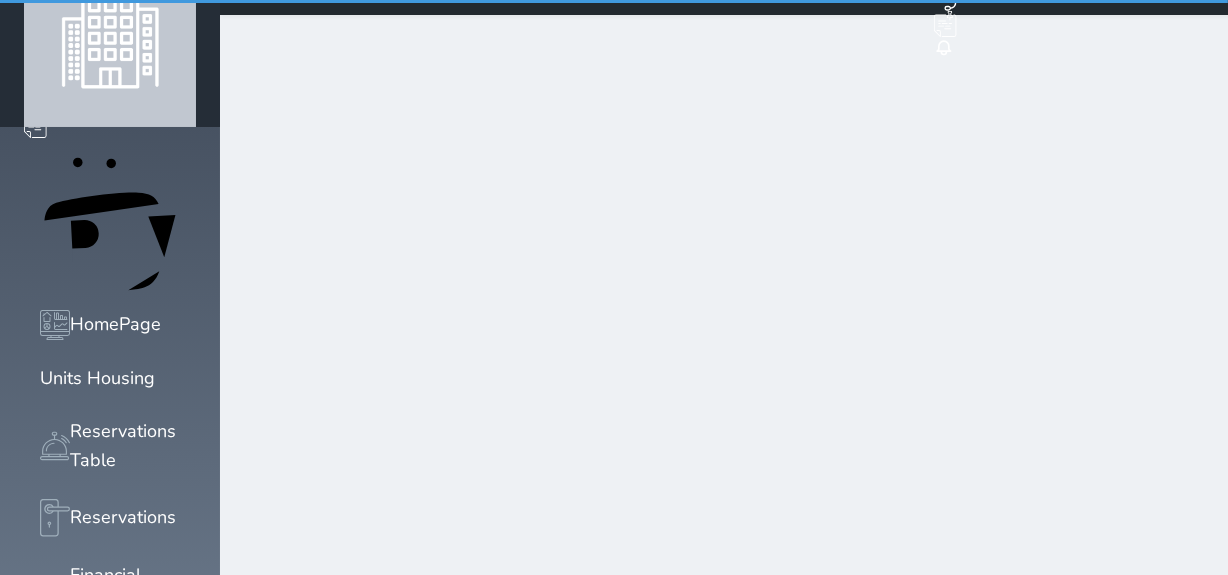 scroll, scrollTop: 0, scrollLeft: 0, axis: both 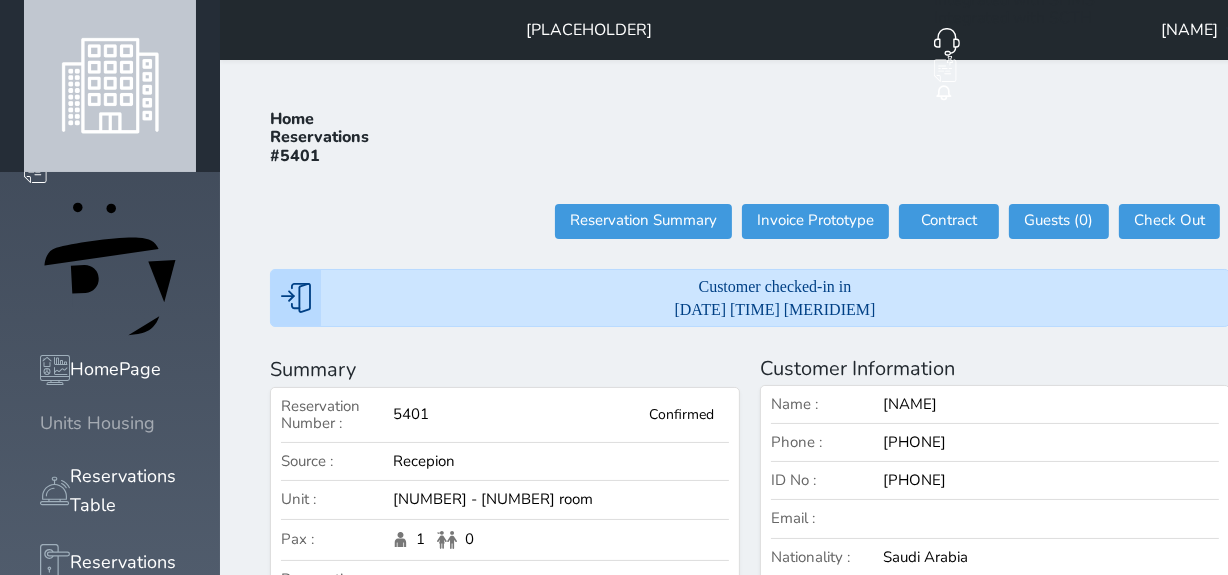 click at bounding box center [40, 423] 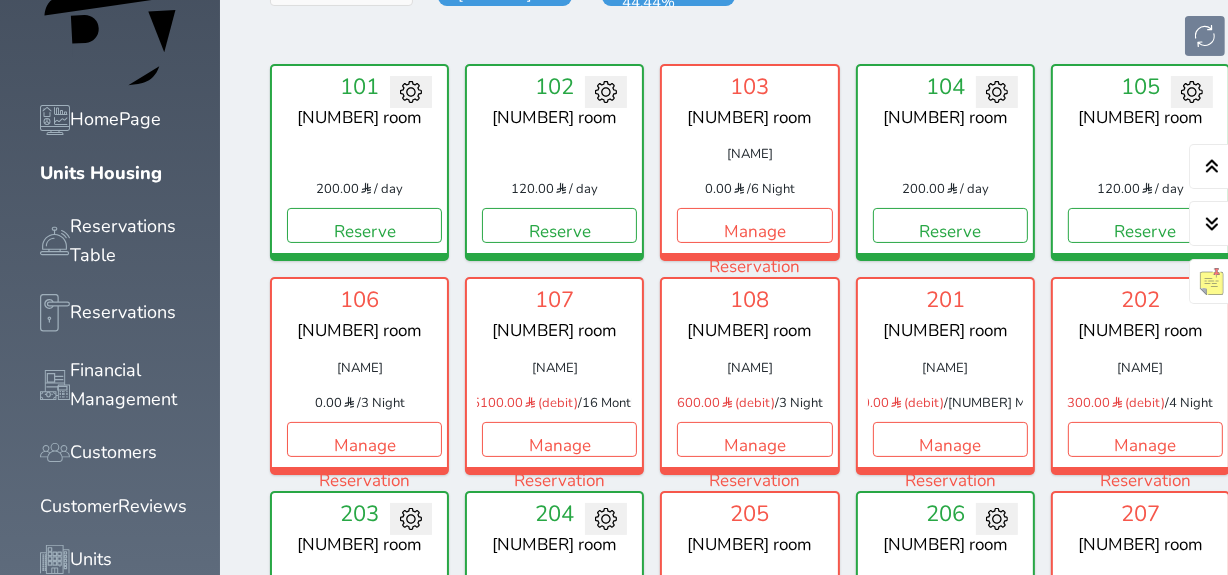 scroll, scrollTop: 350, scrollLeft: 0, axis: vertical 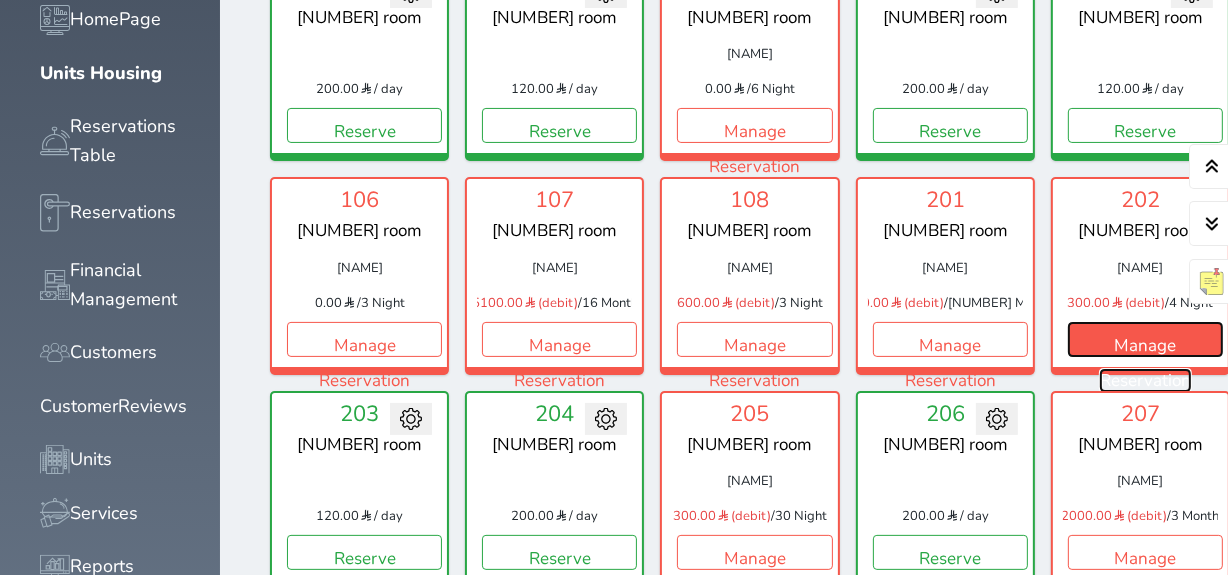 click on "Manage Reservation" at bounding box center (1145, 339) 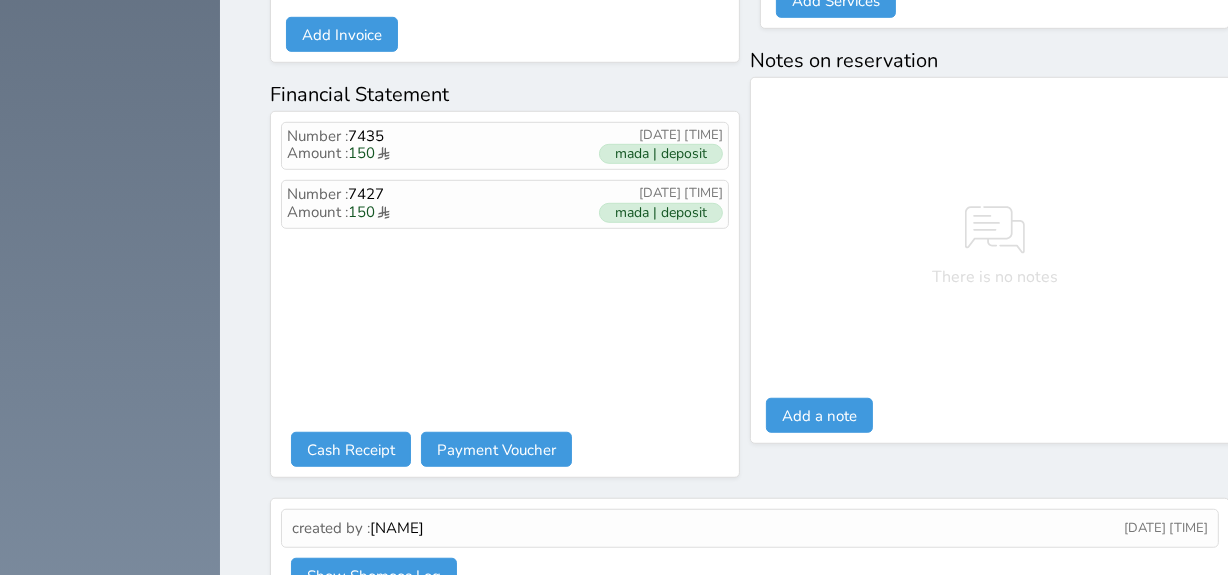 scroll, scrollTop: 1216, scrollLeft: 0, axis: vertical 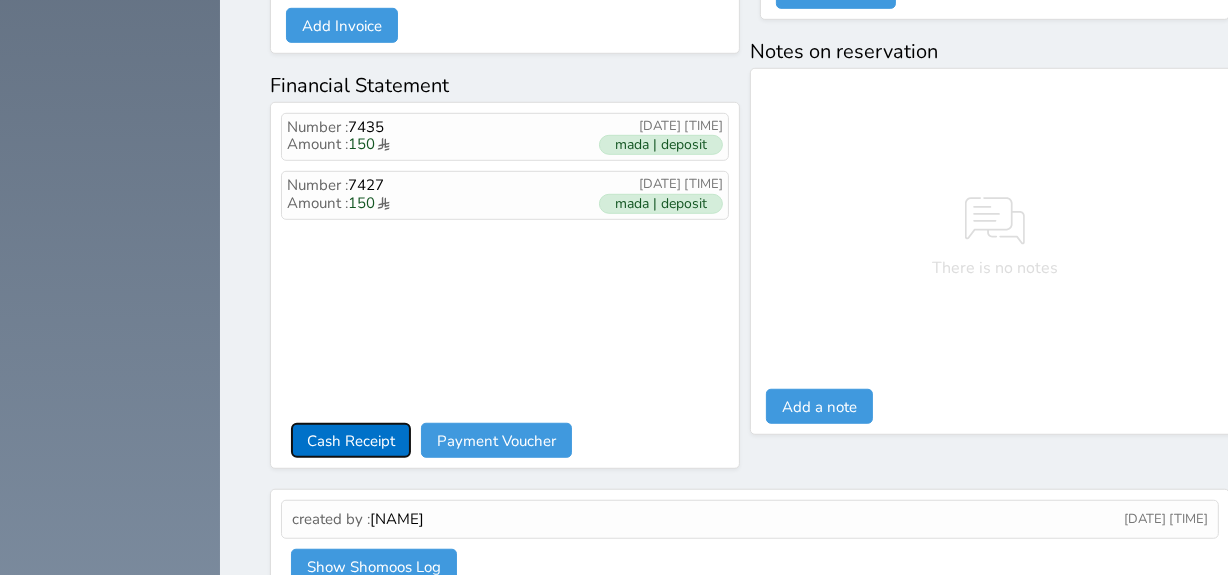 click on "Cash Receipt" at bounding box center (351, 440) 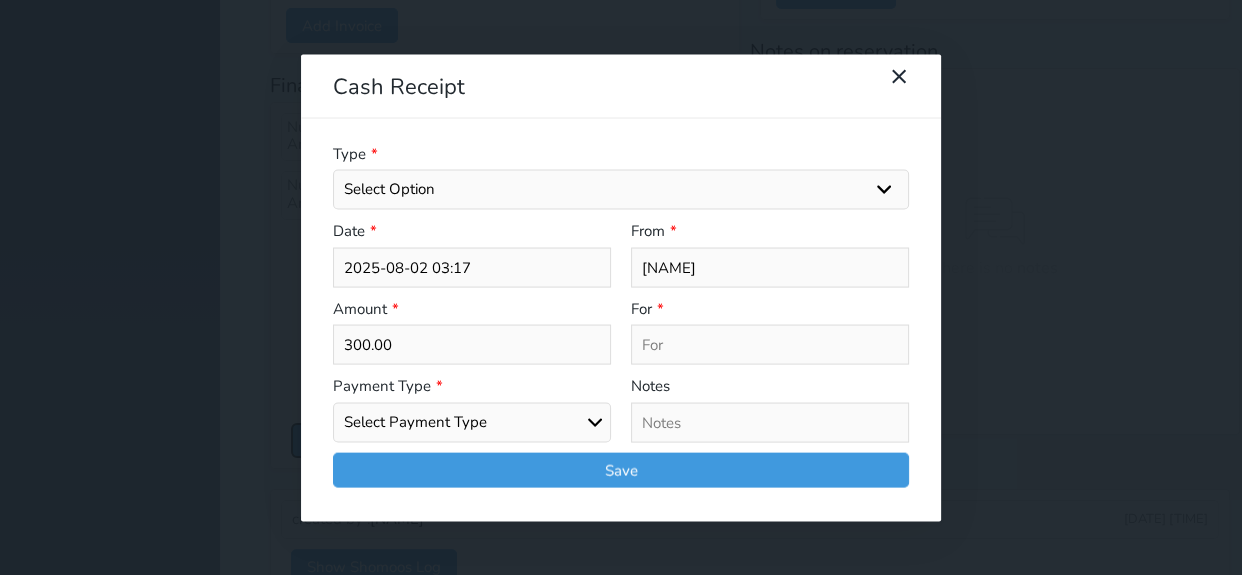 select 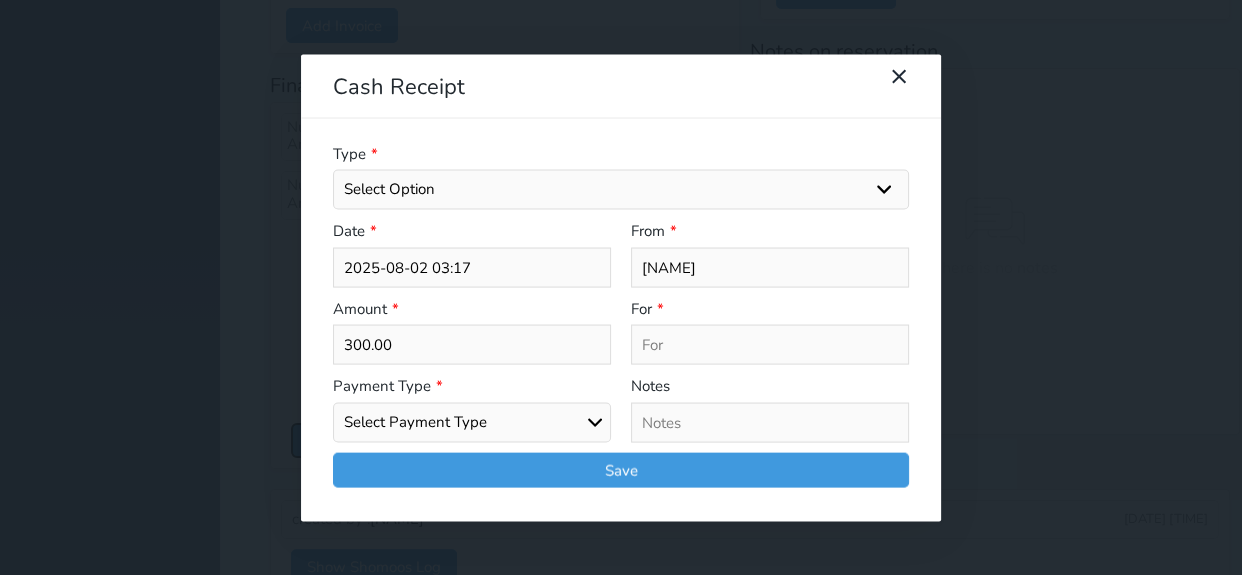 select 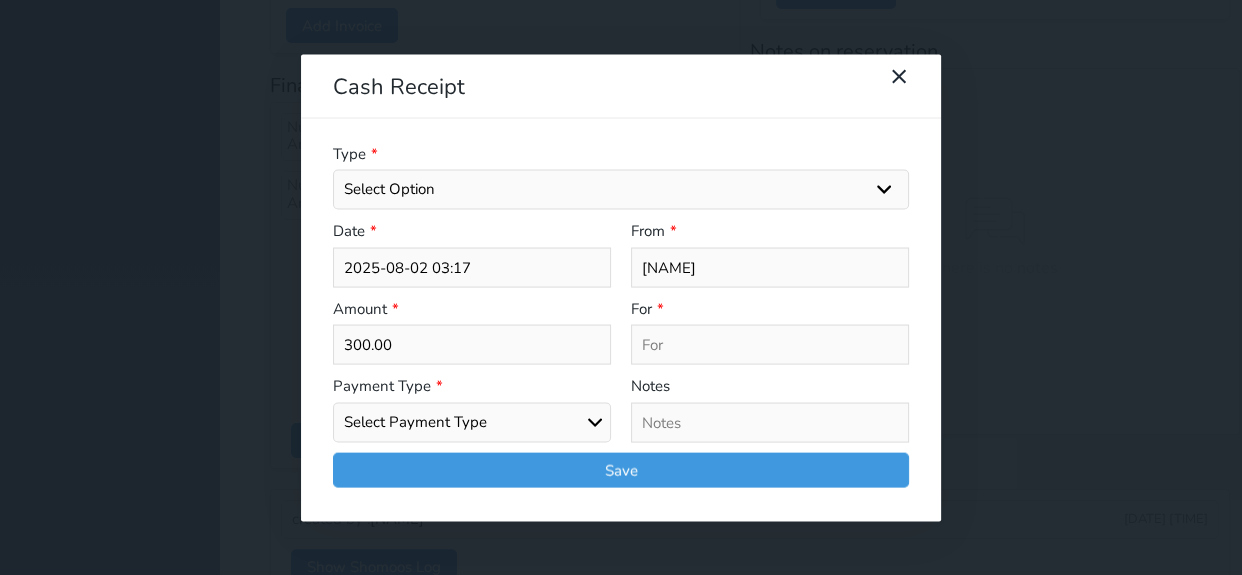 click on "Select Payment Type   Cash   Bank Transfer   Mada   Credit Card   Credit Payment" at bounding box center (472, 422) 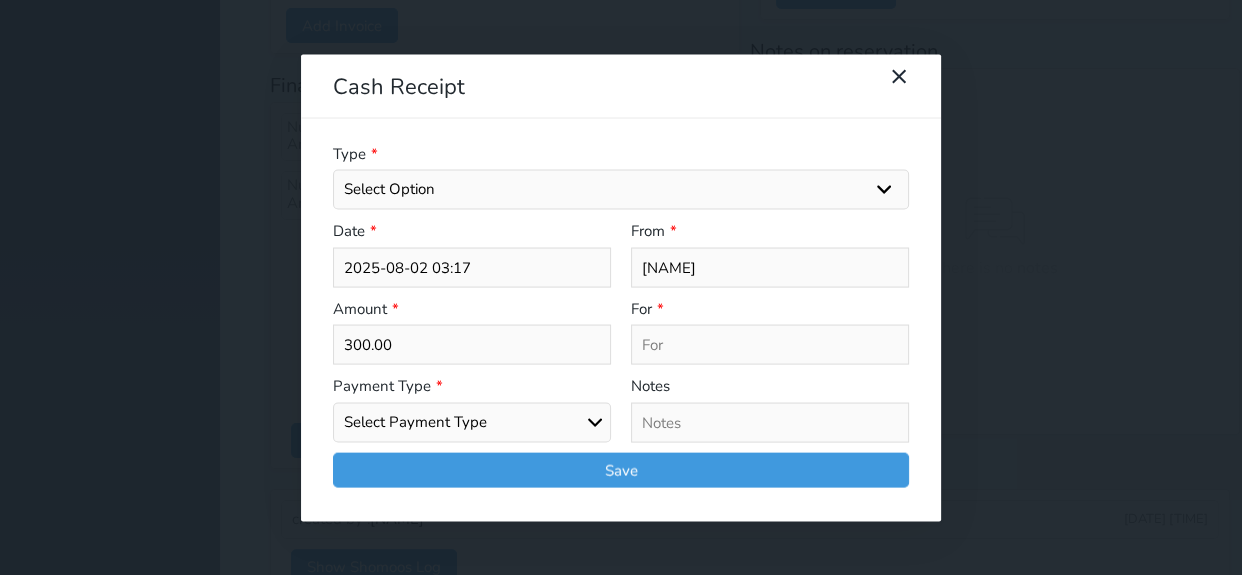 select on "mada" 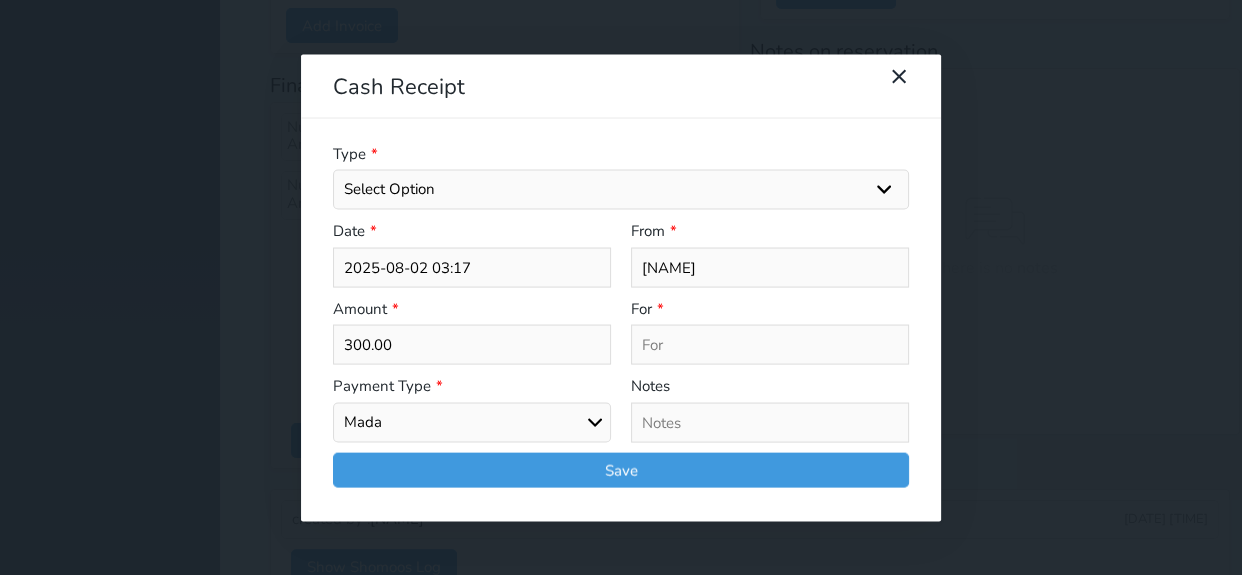 click on "Select Payment Type   Cash   Bank Transfer   Mada   Credit Card   Credit Payment" at bounding box center (472, 422) 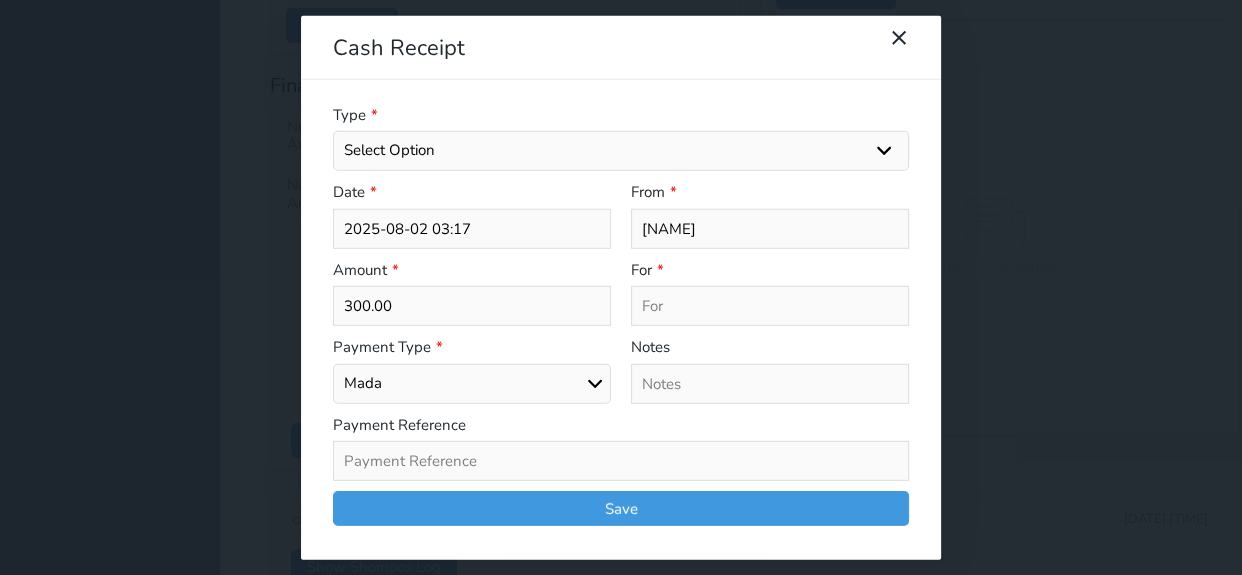 click on "Select Option   General receipts Rent value Bills insurance Retainer Not Applicable Other Laundry Wifi - Internet Car Parking Food Food & Beverages Beverages Cold Drinks Hot Drinks Breakfast Lunch Dinner Bakery & Cakes Swimming pool Gym SPA & Beauty Services Pick & Drop (Transport Services) Minibar Cable - TV Extra Bed Hairdresser Shopping Organized Tours Services Tour Guide Services" at bounding box center [621, 151] 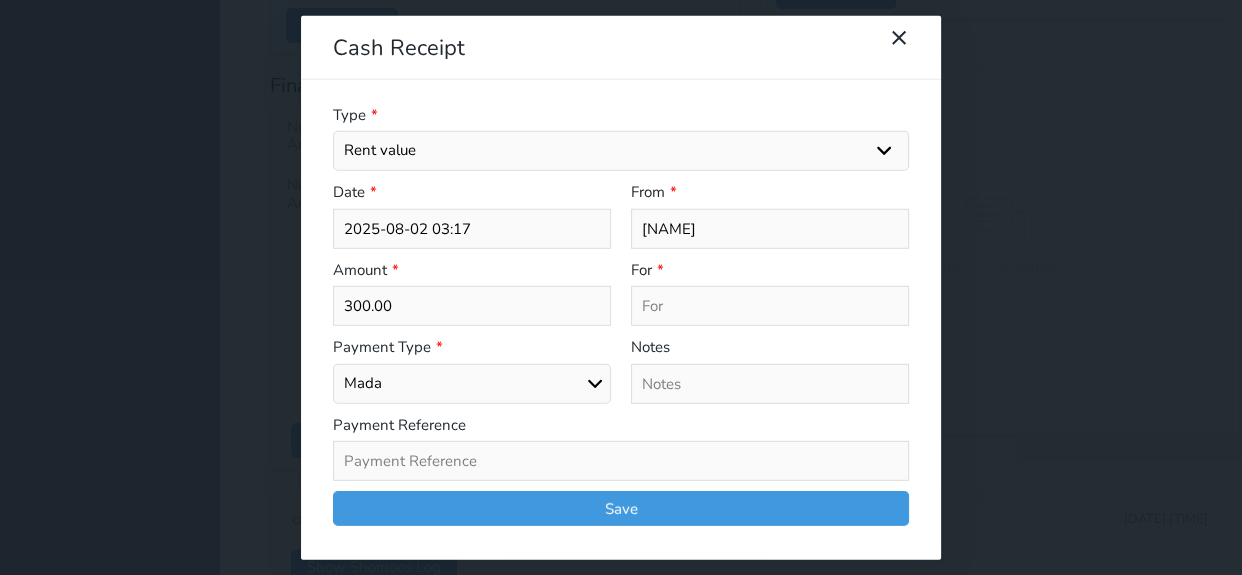 click on "Select Option   General receipts Rent value Bills insurance Retainer Not Applicable Other Laundry Wifi - Internet Car Parking Food Food & Beverages Beverages Cold Drinks Hot Drinks Breakfast Lunch Dinner Bakery & Cakes Swimming pool Gym SPA & Beauty Services Pick & Drop (Transport Services) Minibar Cable - TV Extra Bed Hairdresser Shopping Organized Tours Services Tour Guide Services" at bounding box center (621, 151) 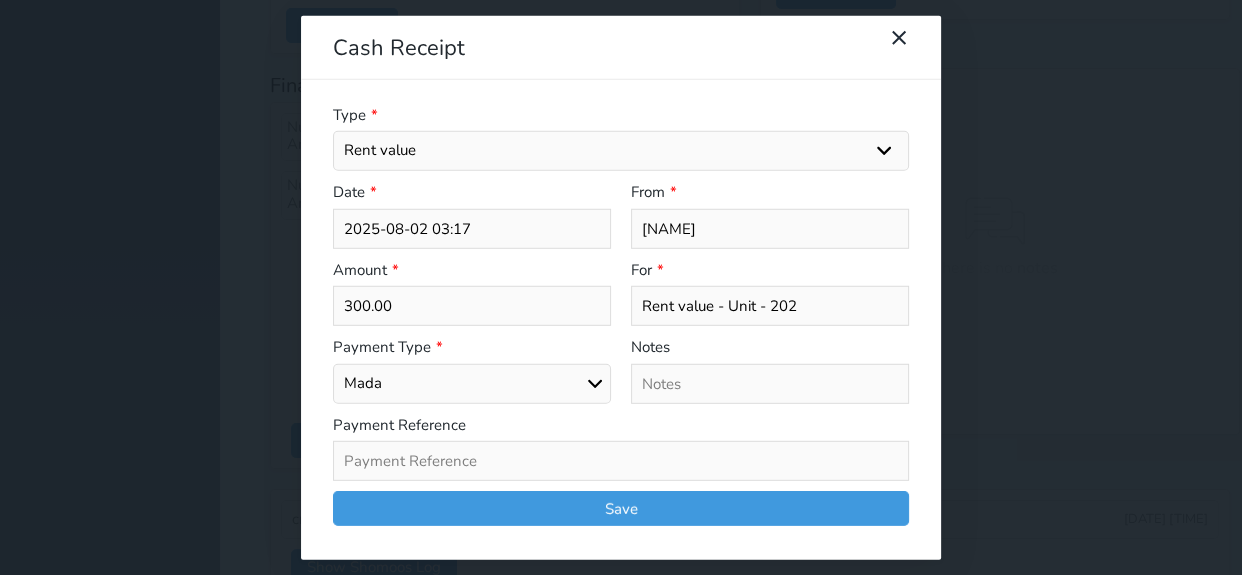click at bounding box center [621, 461] 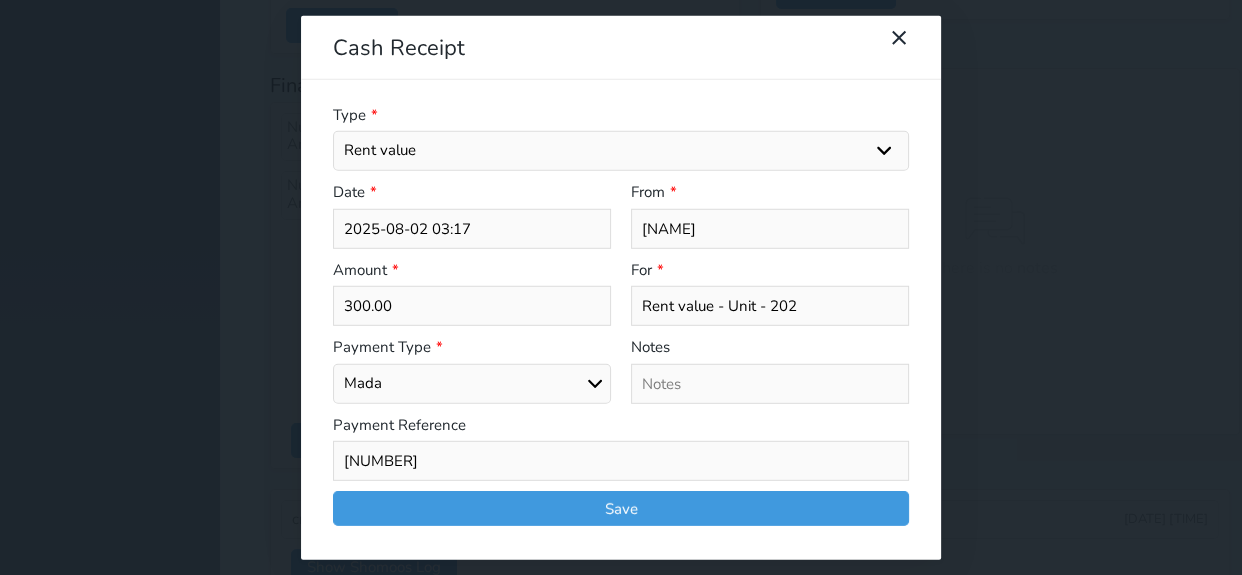 type on "[NUMBER]" 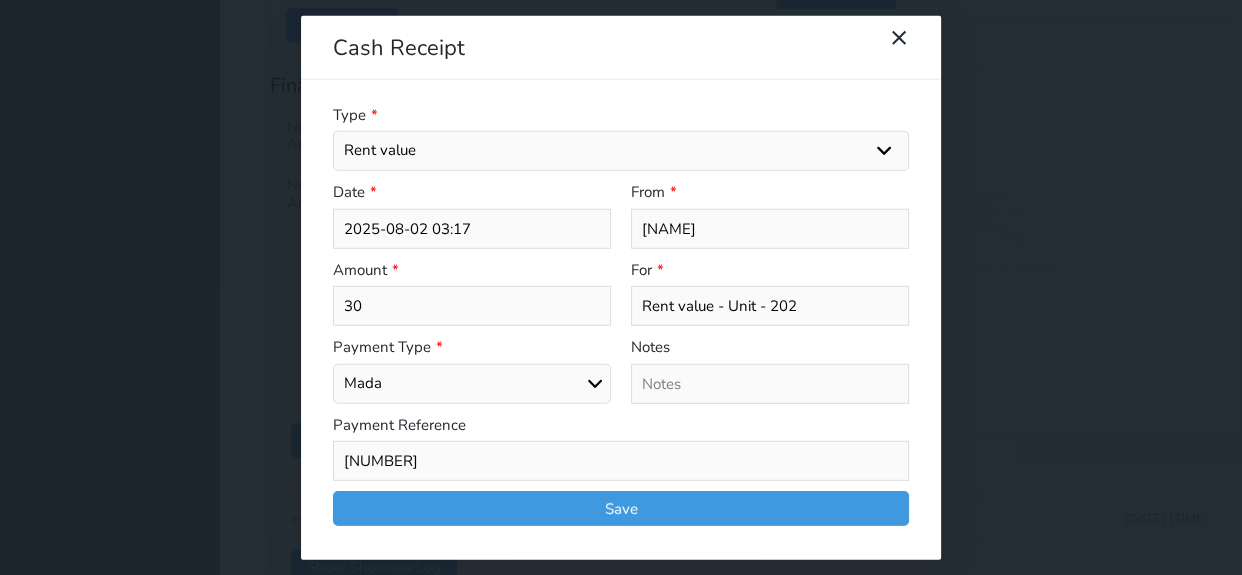 type on "3" 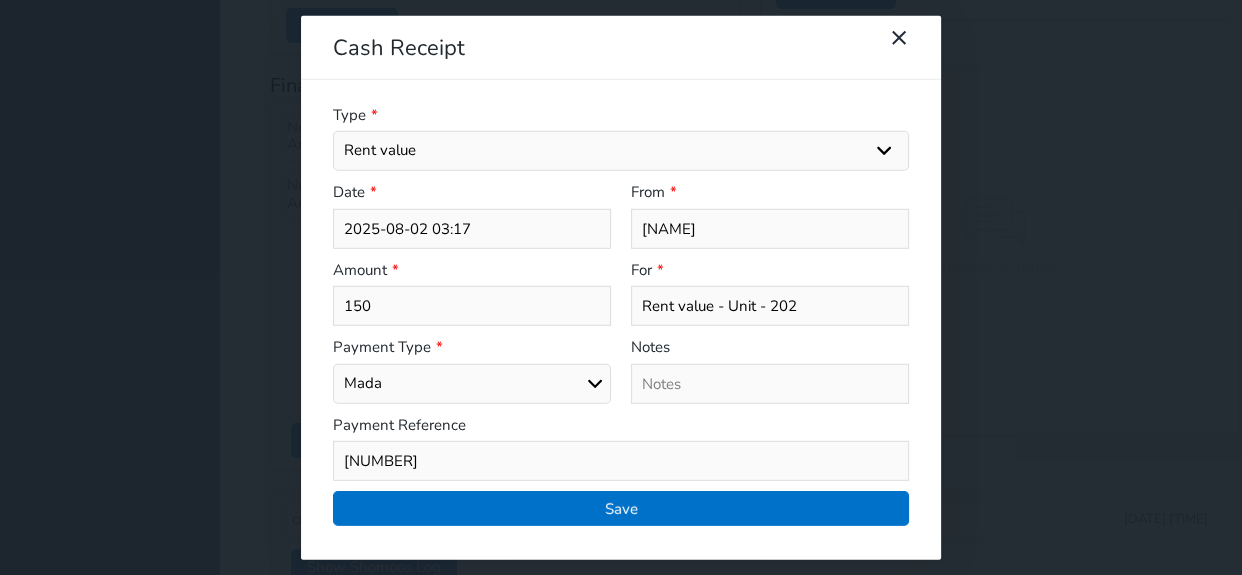 type on "150" 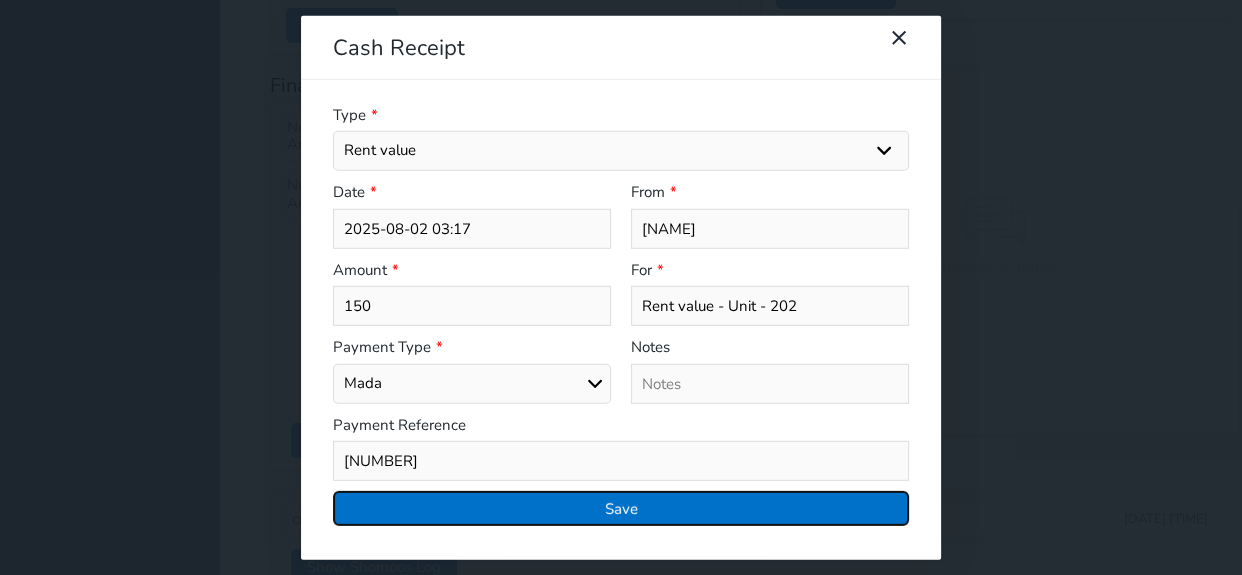 click on "Save" at bounding box center (621, 508) 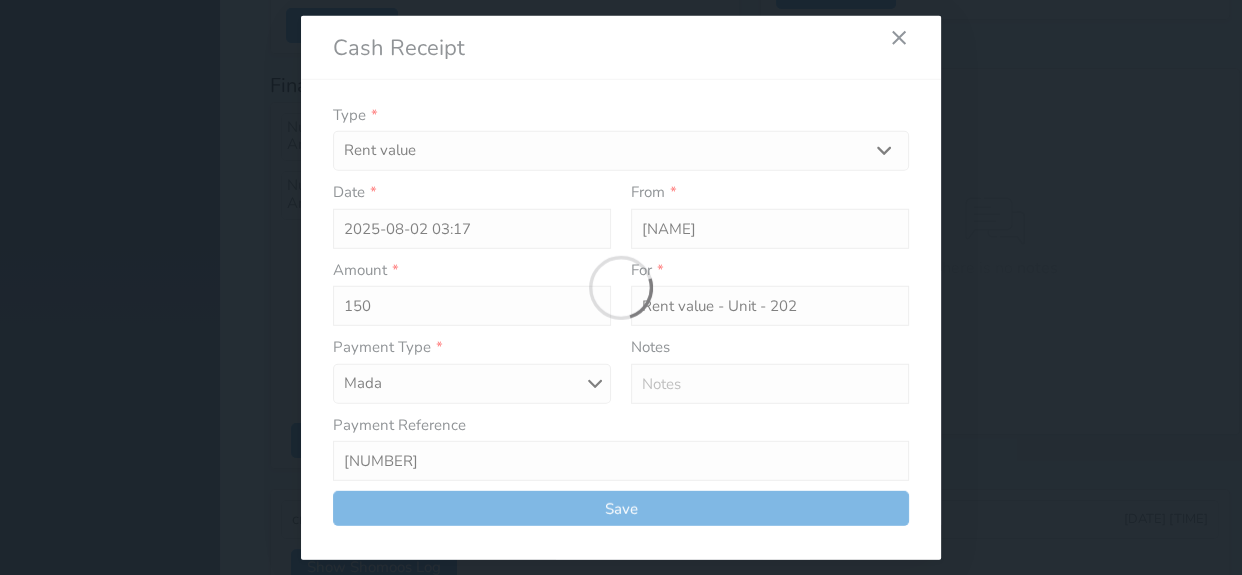 select 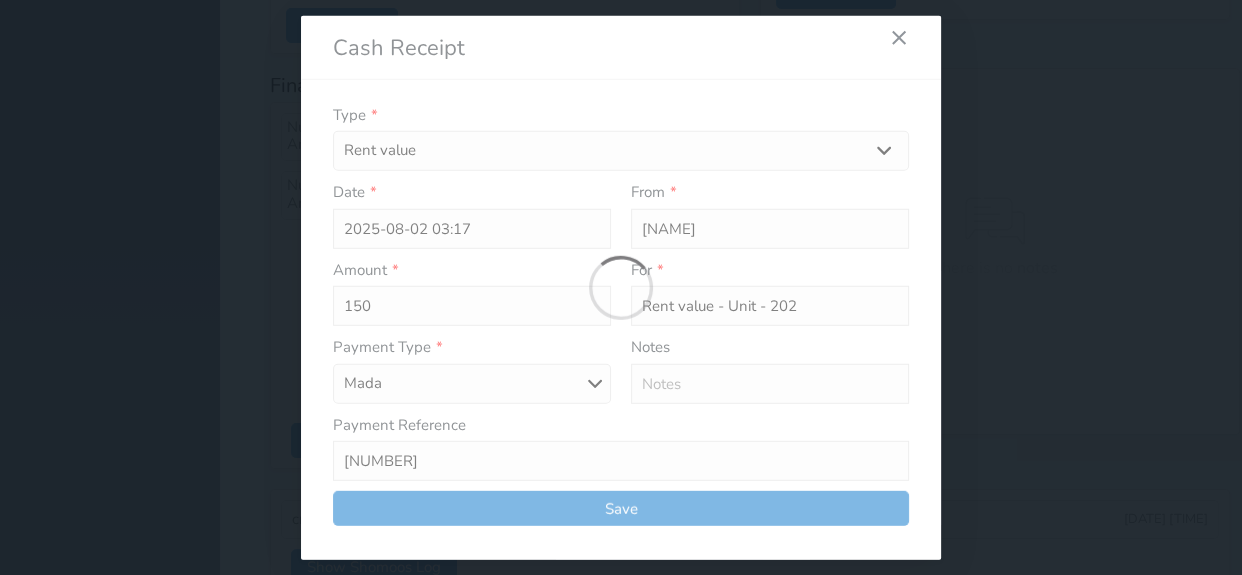 type 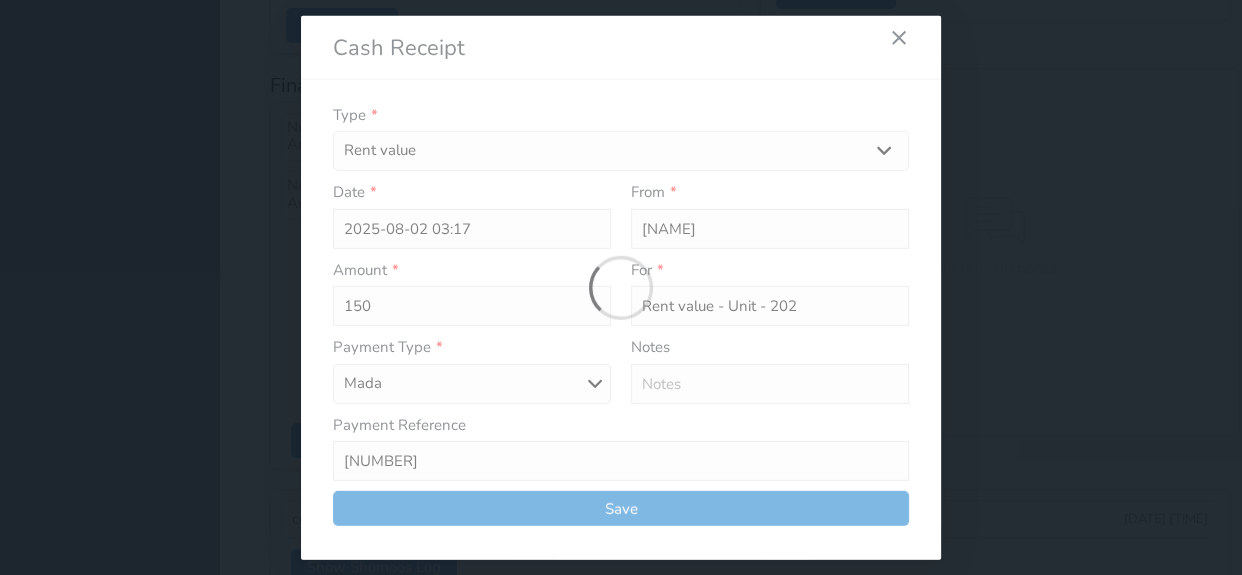 type on "0" 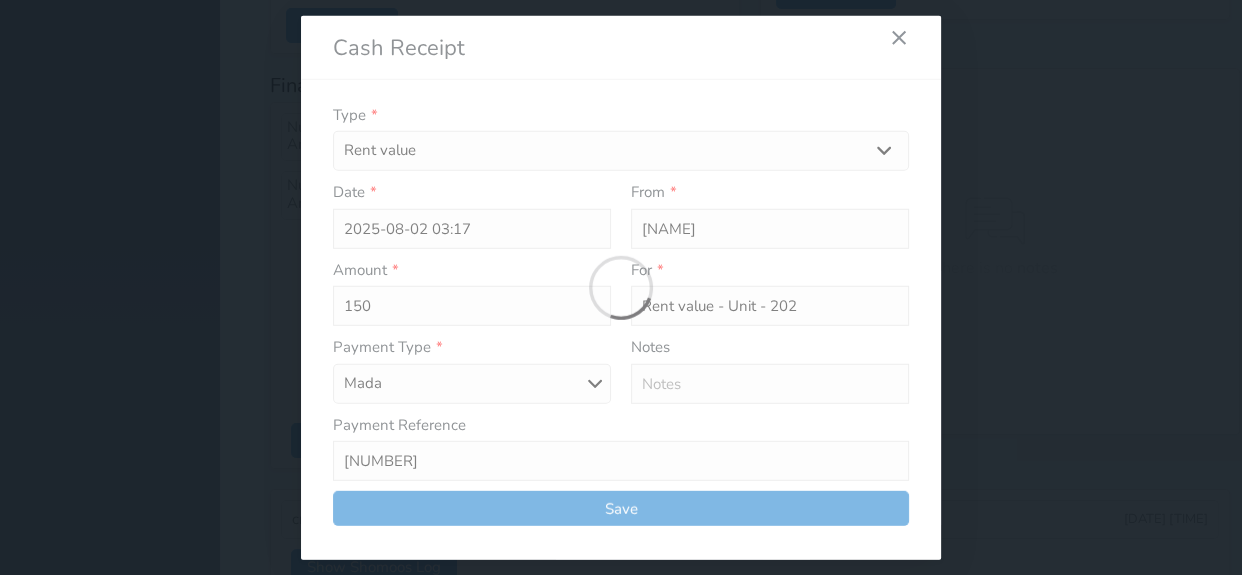 select 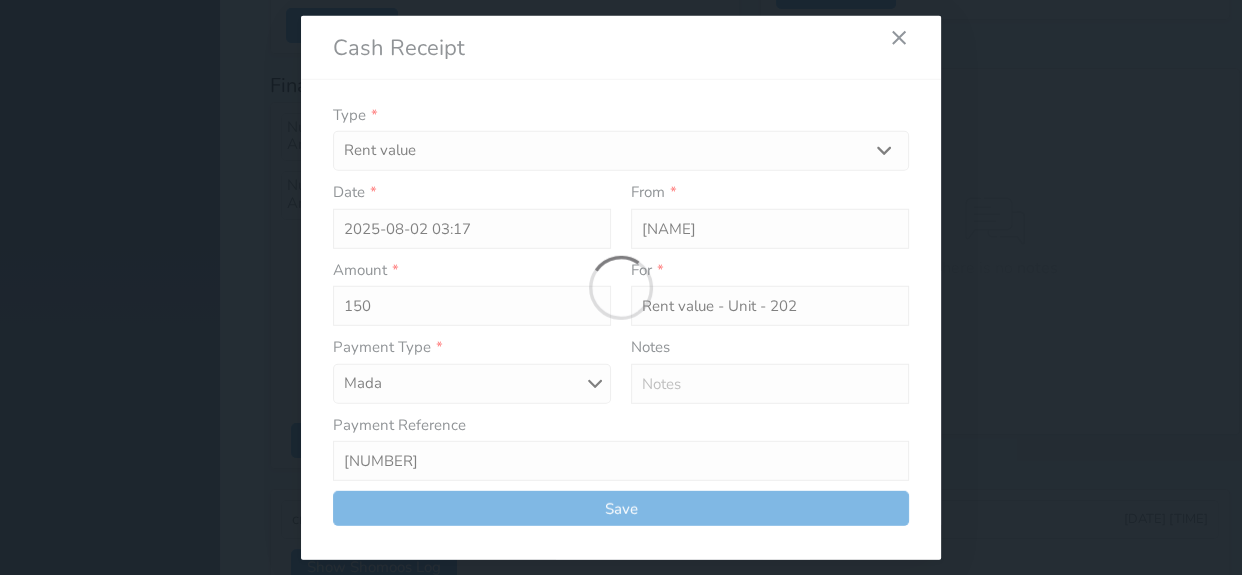 type on "0" 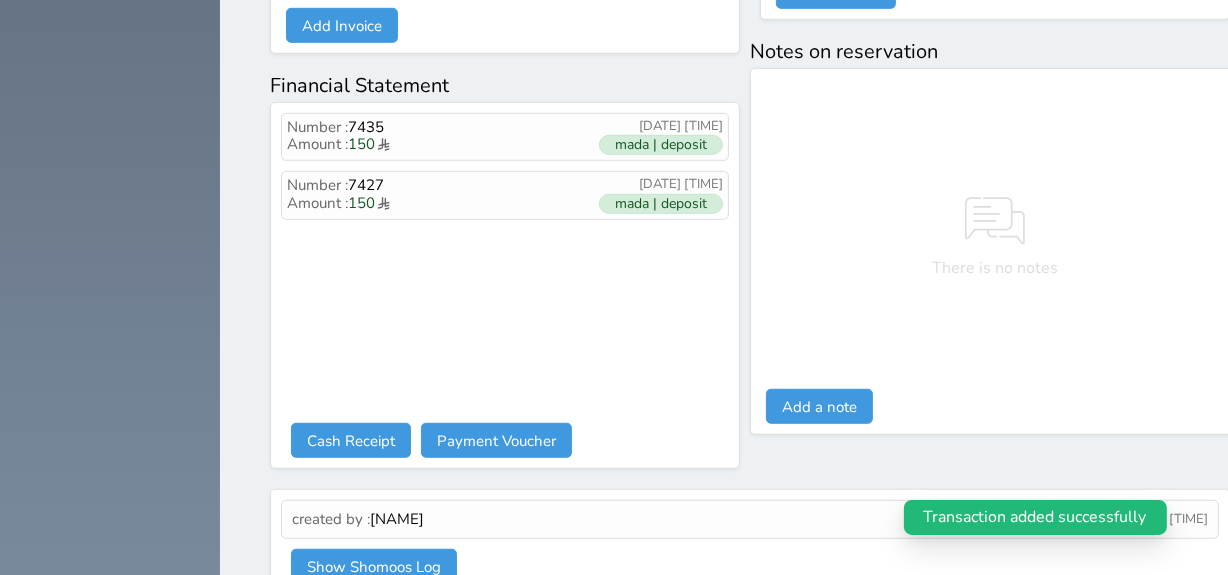 select 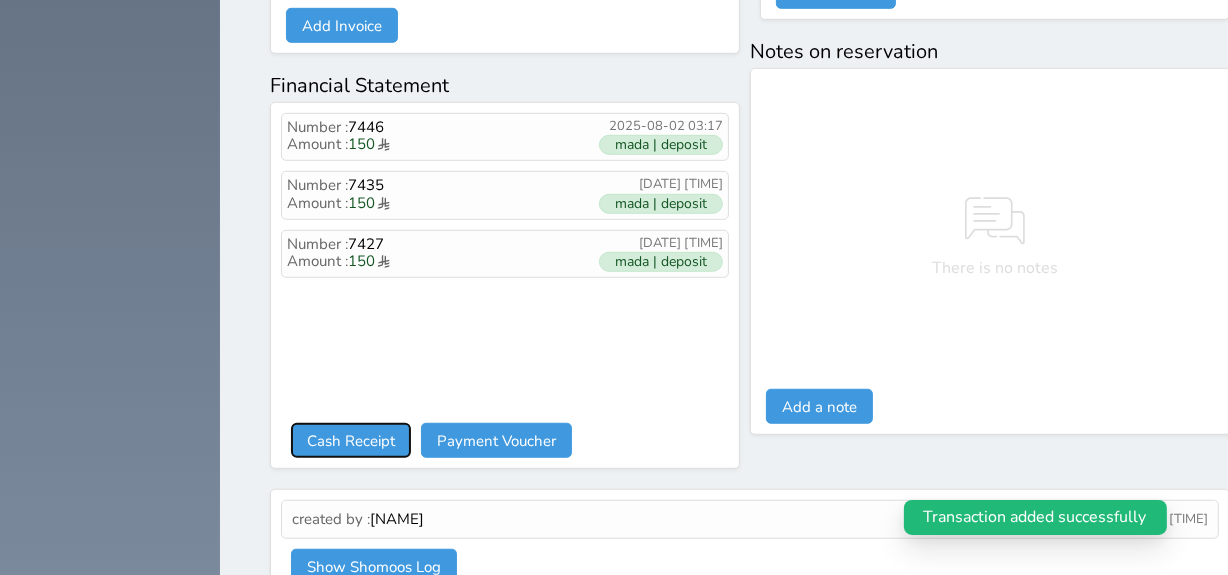 click on "Cash Receipt" at bounding box center (351, 440) 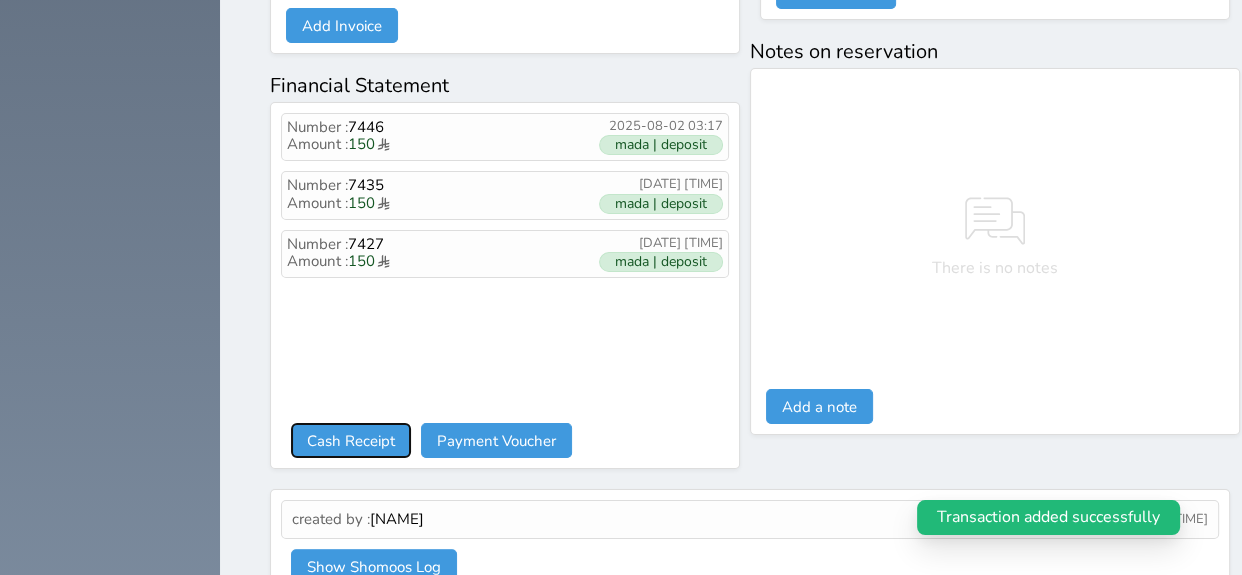 select 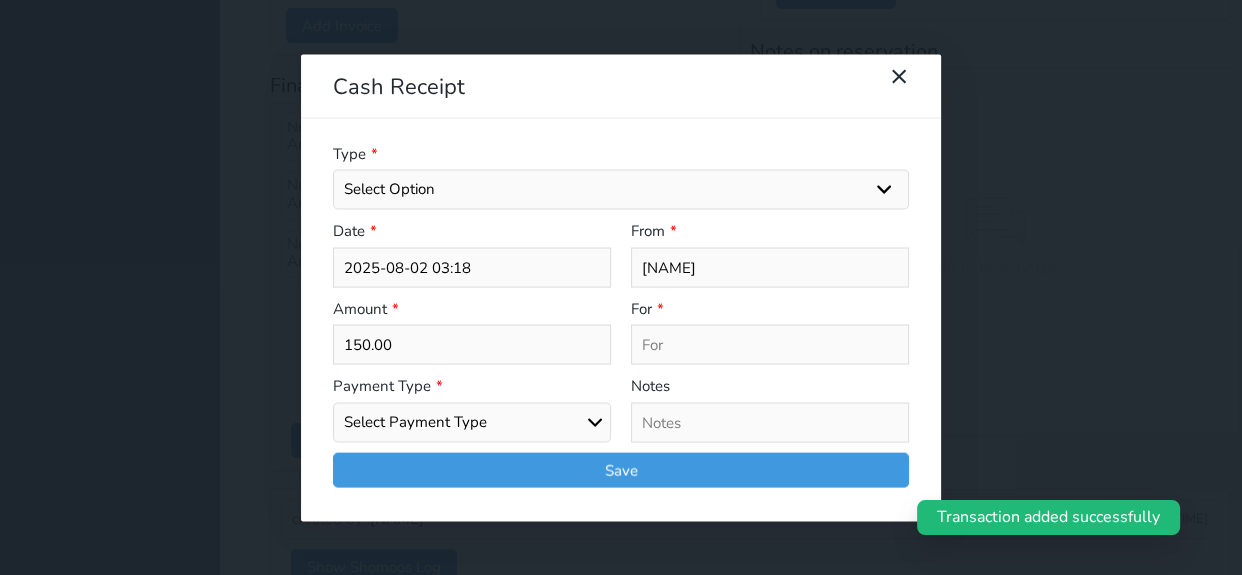 click on "Select Payment Type   Cash   Bank Transfer   Mada   Credit Card   Credit Payment" at bounding box center (472, 422) 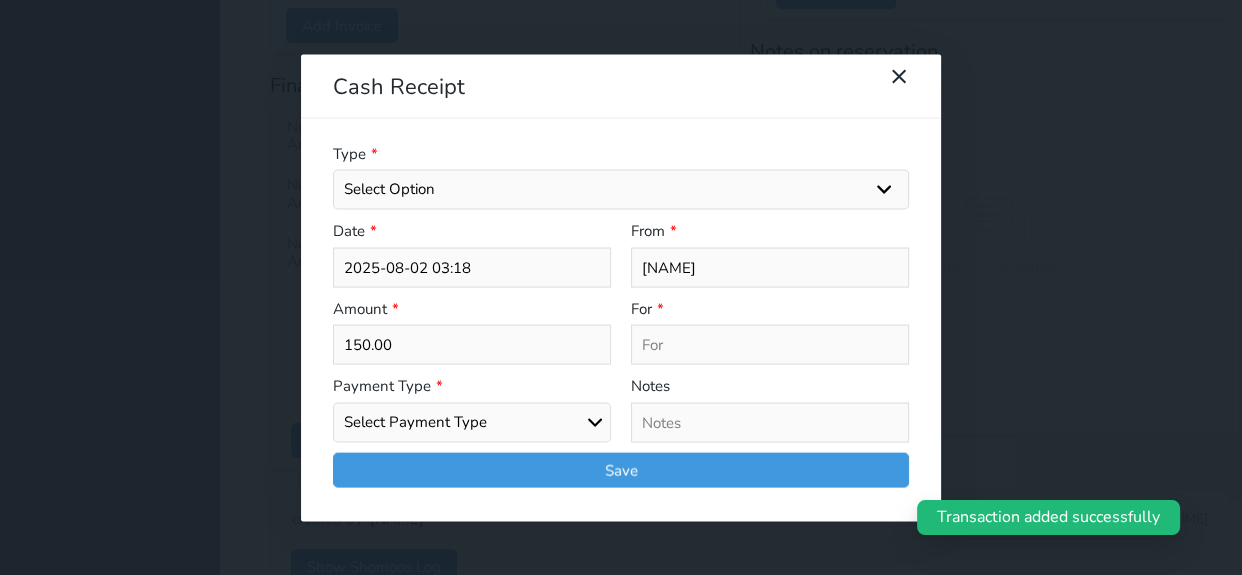 select on "cash" 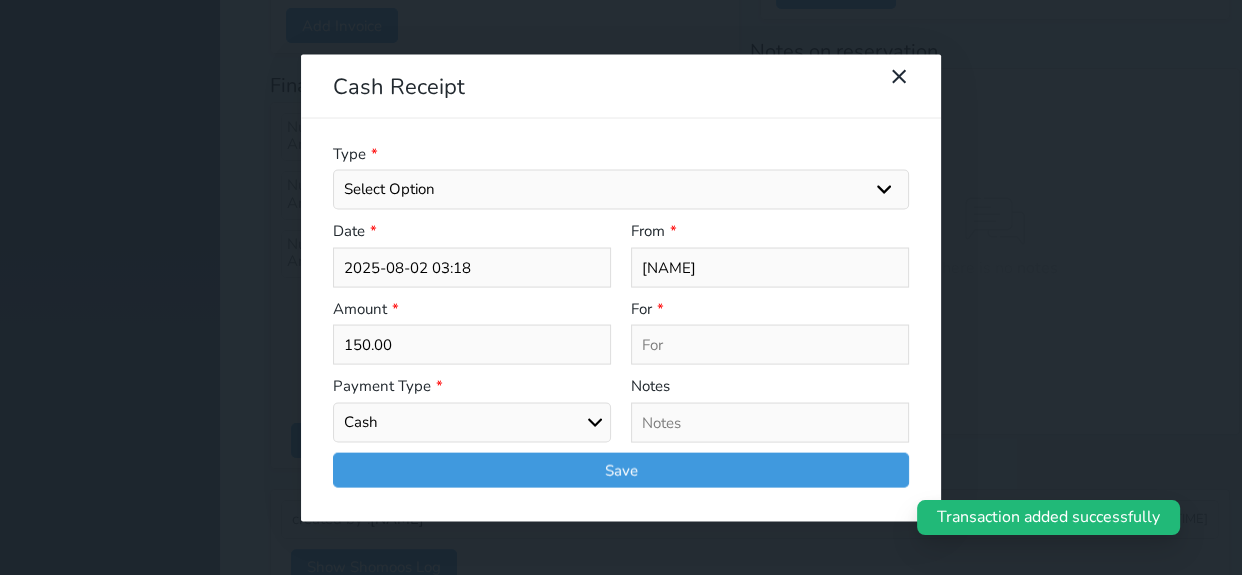 click on "Select Payment Type   Cash   Bank Transfer   Mada   Credit Card   Credit Payment" at bounding box center (472, 422) 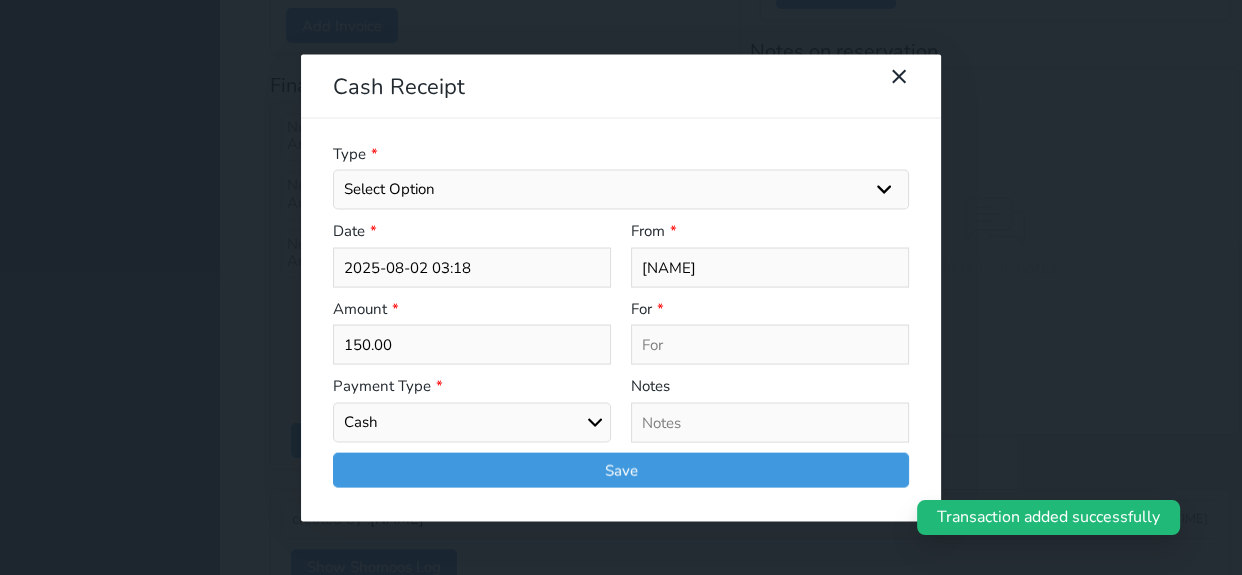 click on "Select Option   General receipts Rent value Bills insurance Retainer Not Applicable Other Laundry Wifi - Internet Car Parking Food Food & Beverages Beverages Cold Drinks Hot Drinks Breakfast Lunch Dinner Bakery & Cakes Swimming pool Gym SPA & Beauty Services Pick & Drop (Transport Services) Minibar Cable - TV Extra Bed Hairdresser Shopping Organized Tours Services Tour Guide Services" at bounding box center [621, 190] 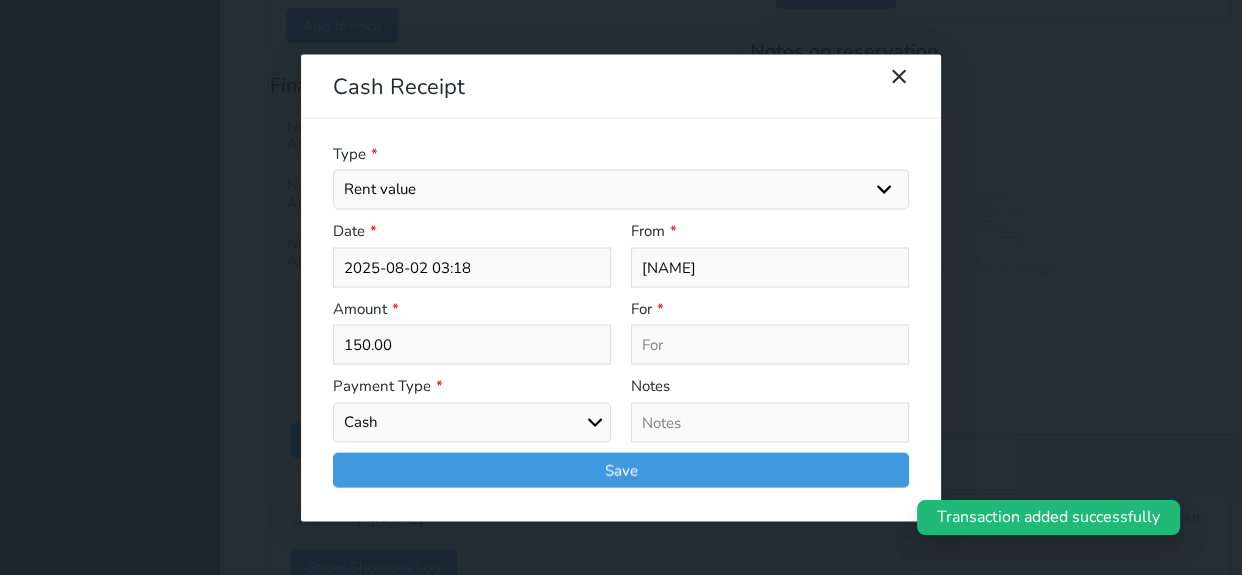 click on "Select Option   General receipts Rent value Bills insurance Retainer Not Applicable Other Laundry Wifi - Internet Car Parking Food Food & Beverages Beverages Cold Drinks Hot Drinks Breakfast Lunch Dinner Bakery & Cakes Swimming pool Gym SPA & Beauty Services Pick & Drop (Transport Services) Minibar Cable - TV Extra Bed Hairdresser Shopping Organized Tours Services Tour Guide Services" at bounding box center [621, 190] 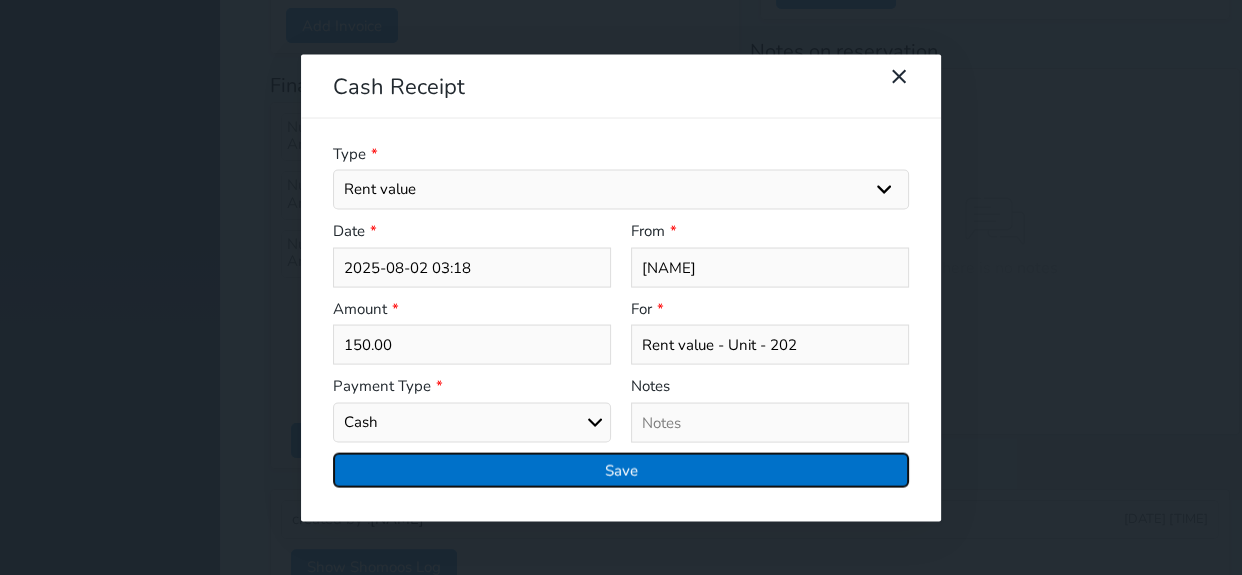 click on "Save" at bounding box center [621, 469] 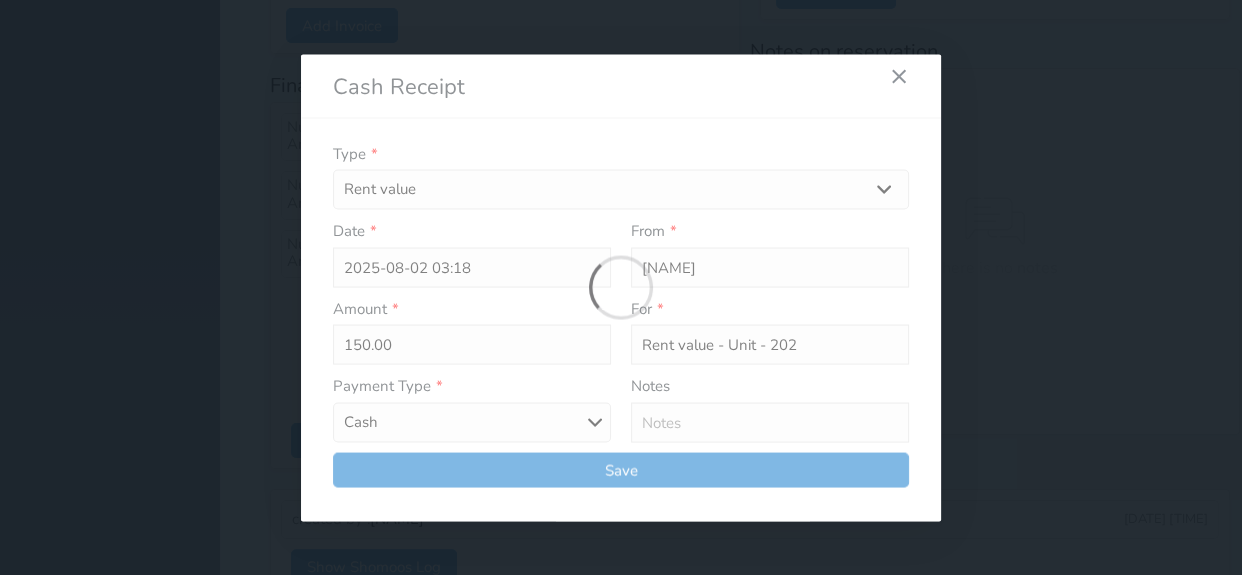 select 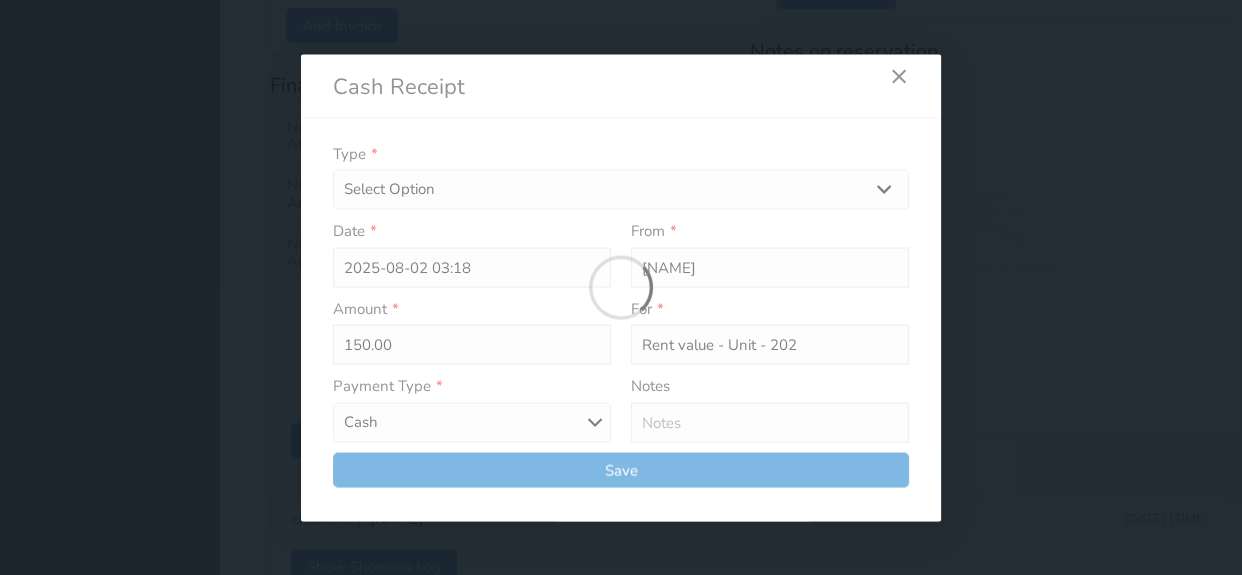 type 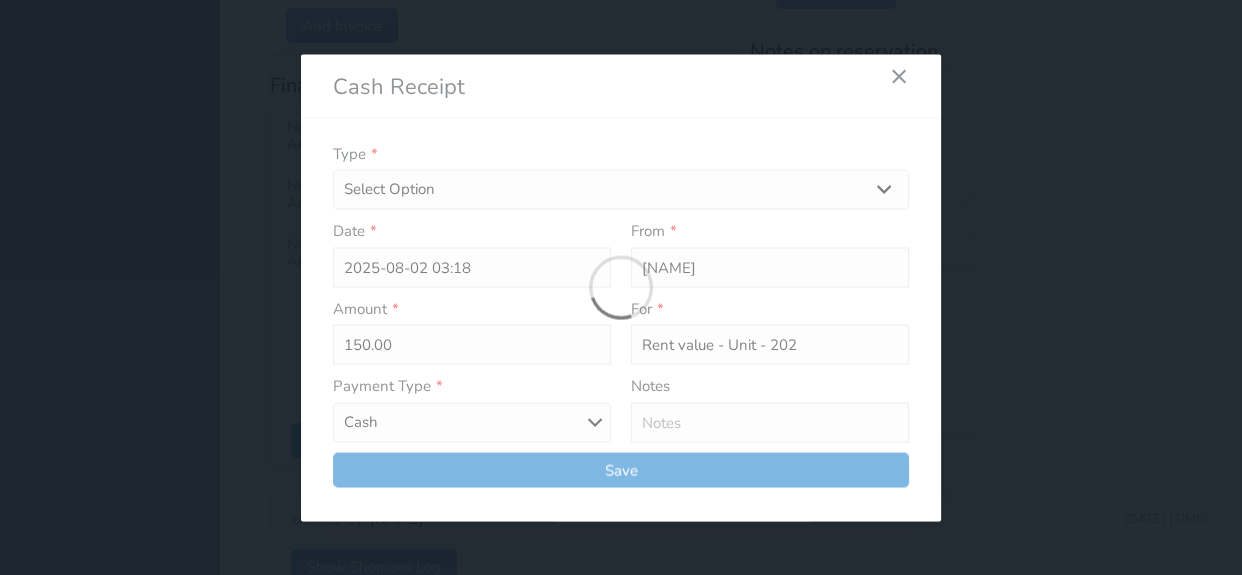 type on "0" 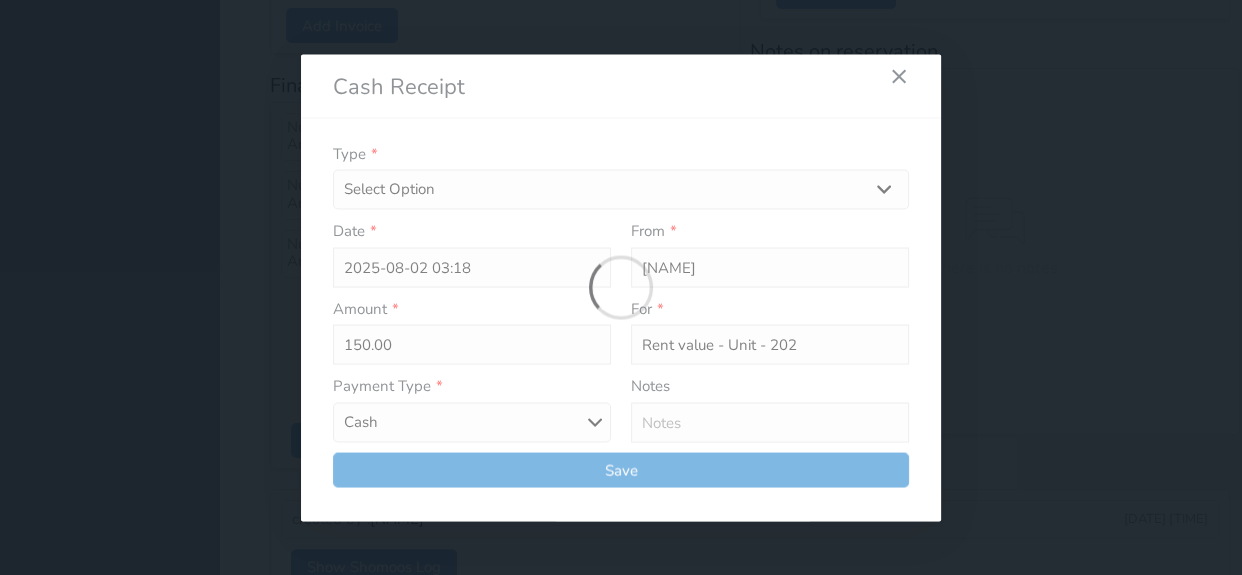 select 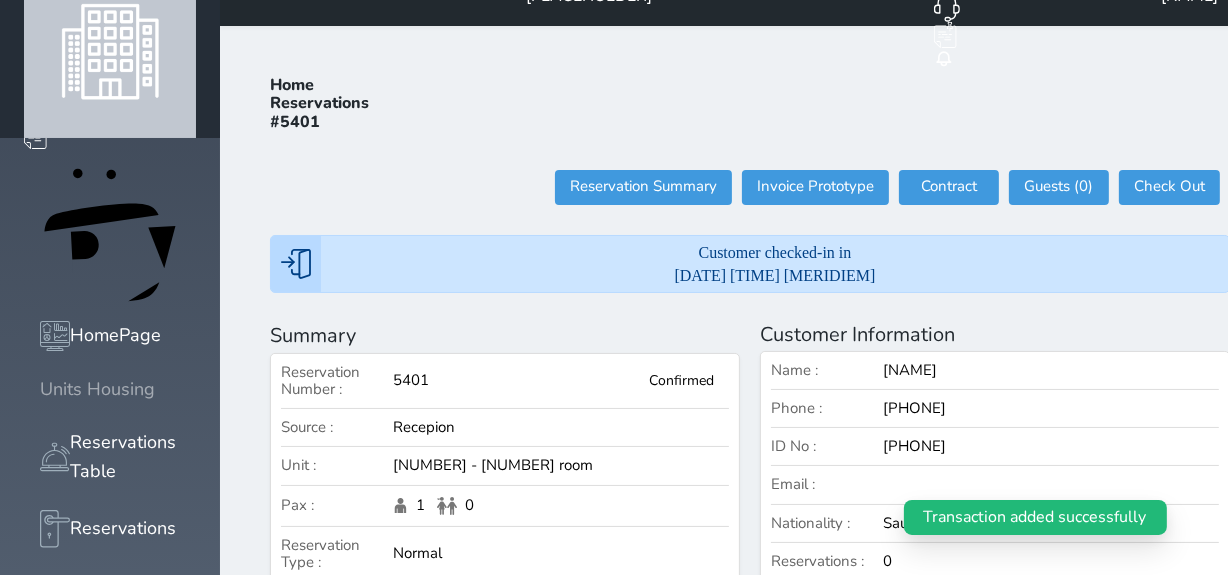 click on "Units Housing" at bounding box center [97, 389] 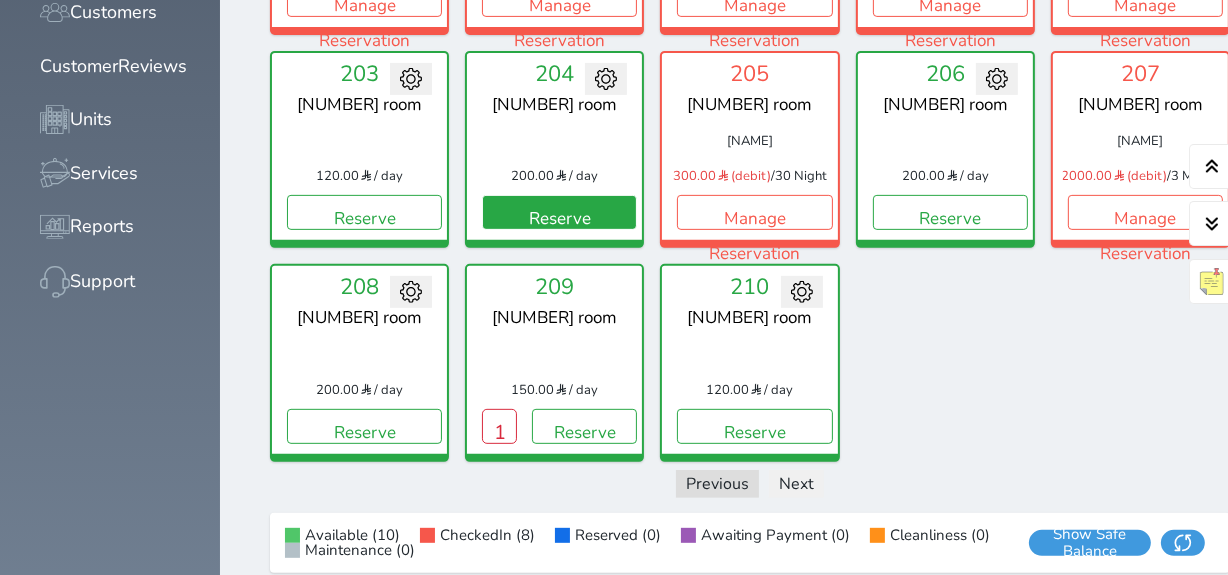 scroll, scrollTop: 714, scrollLeft: 0, axis: vertical 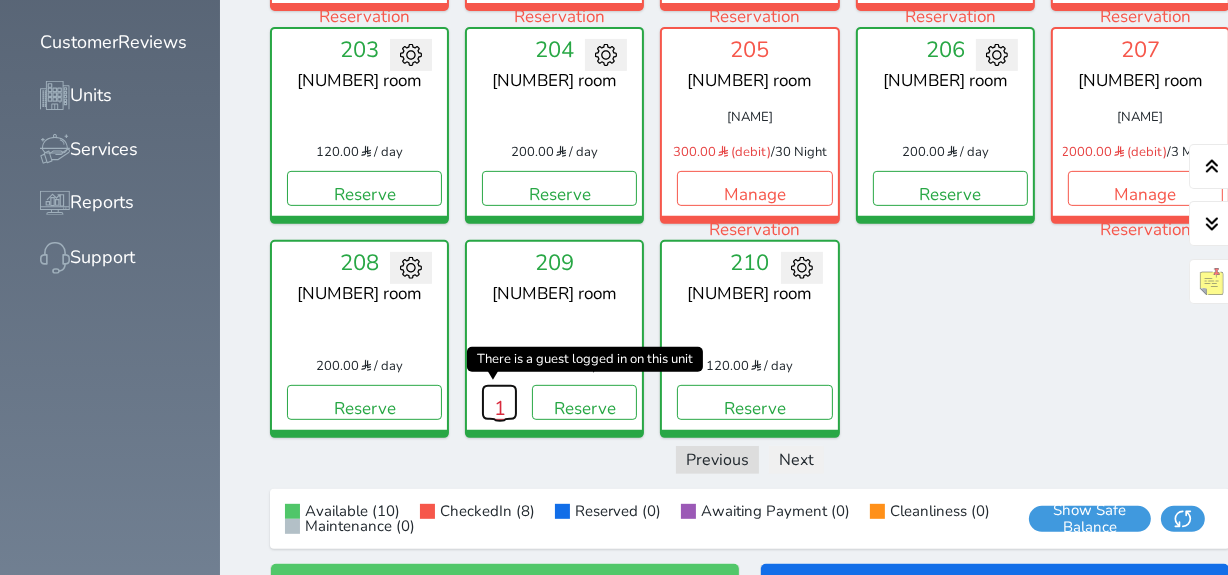 click on "1" at bounding box center (499, 402) 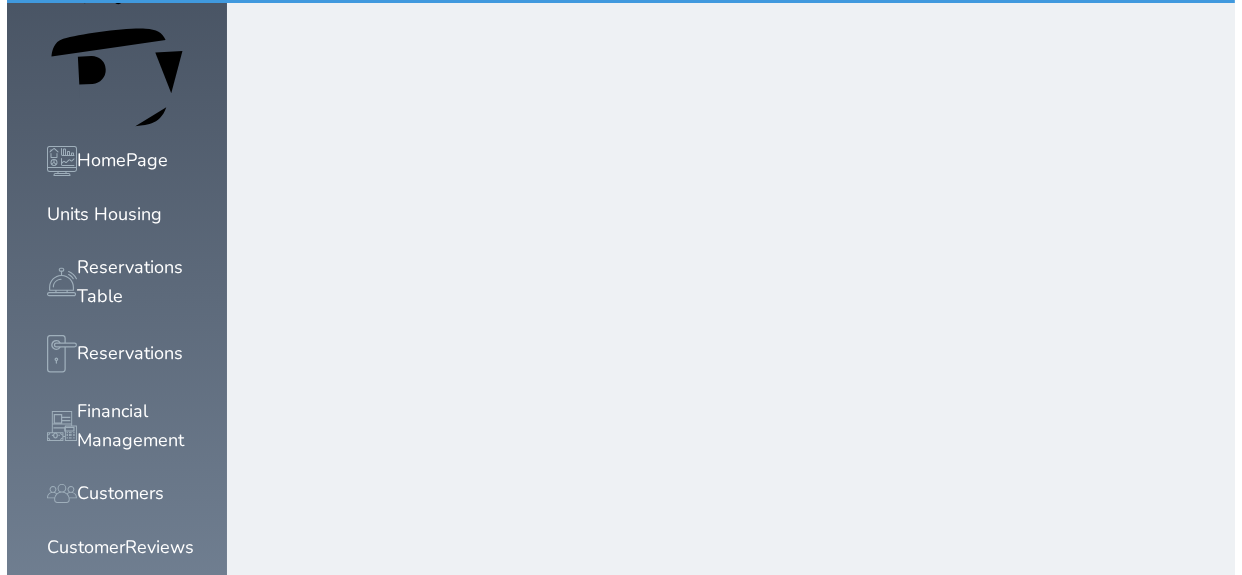 scroll, scrollTop: 0, scrollLeft: 0, axis: both 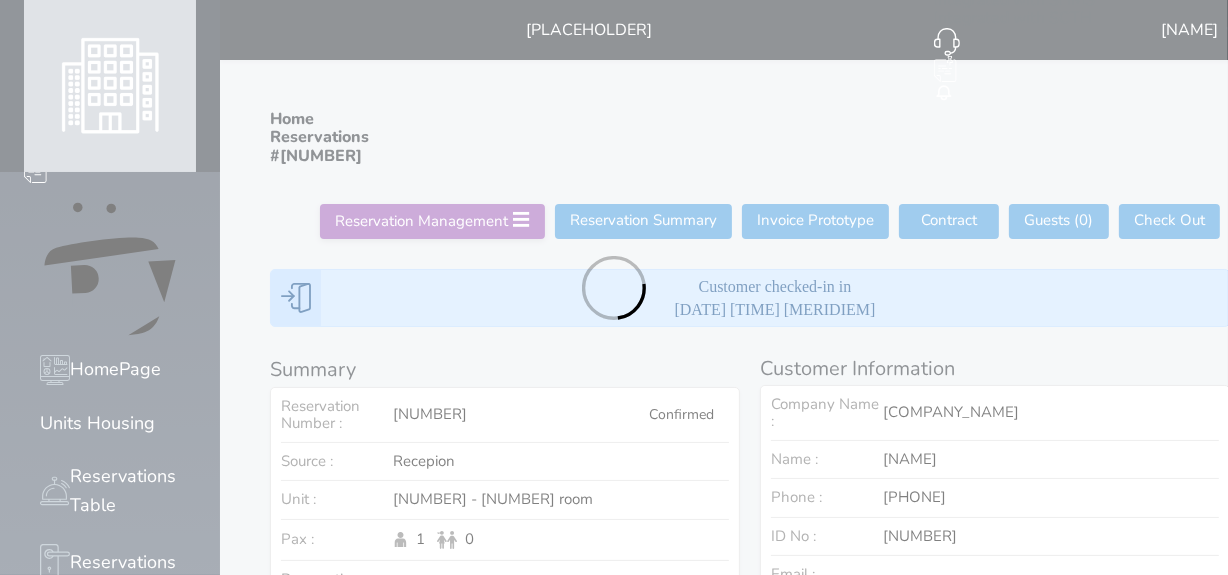 select 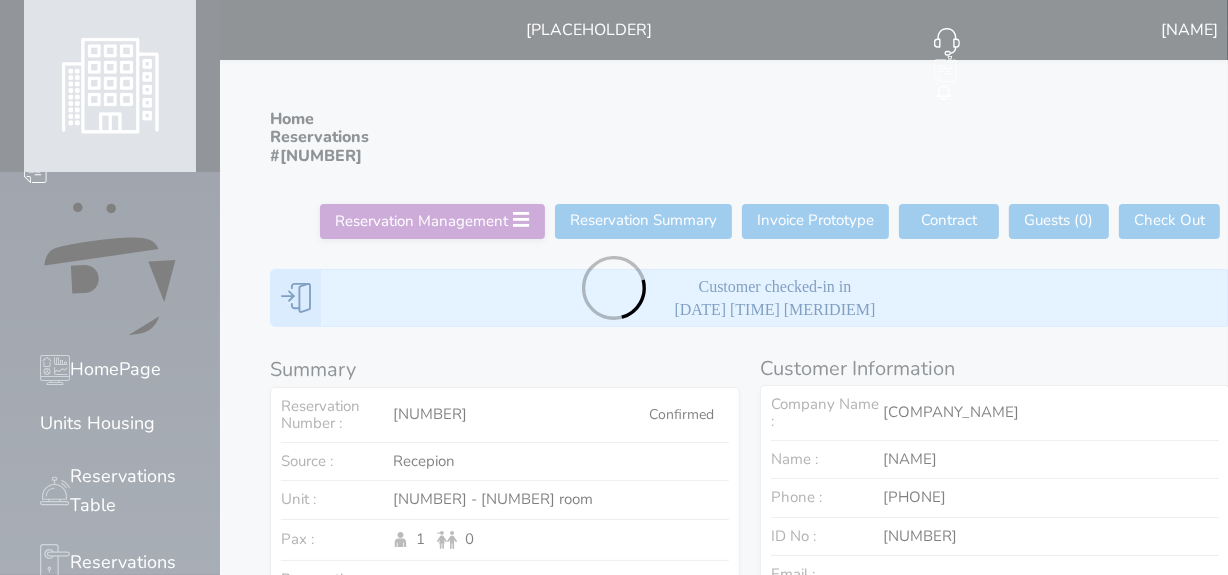 select 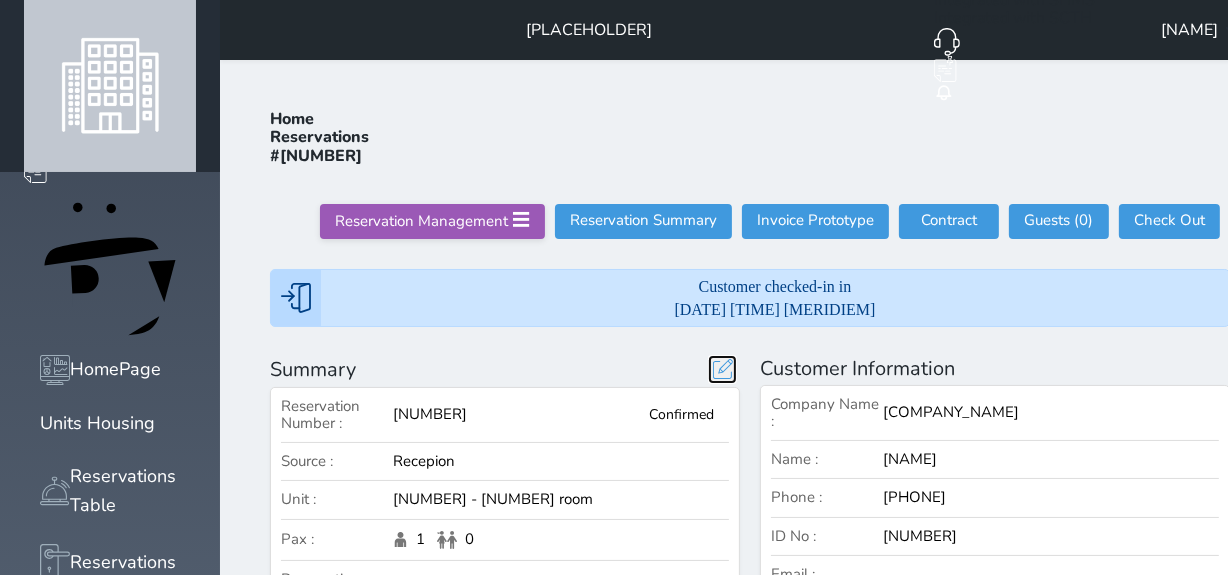 click at bounding box center (722, 369) 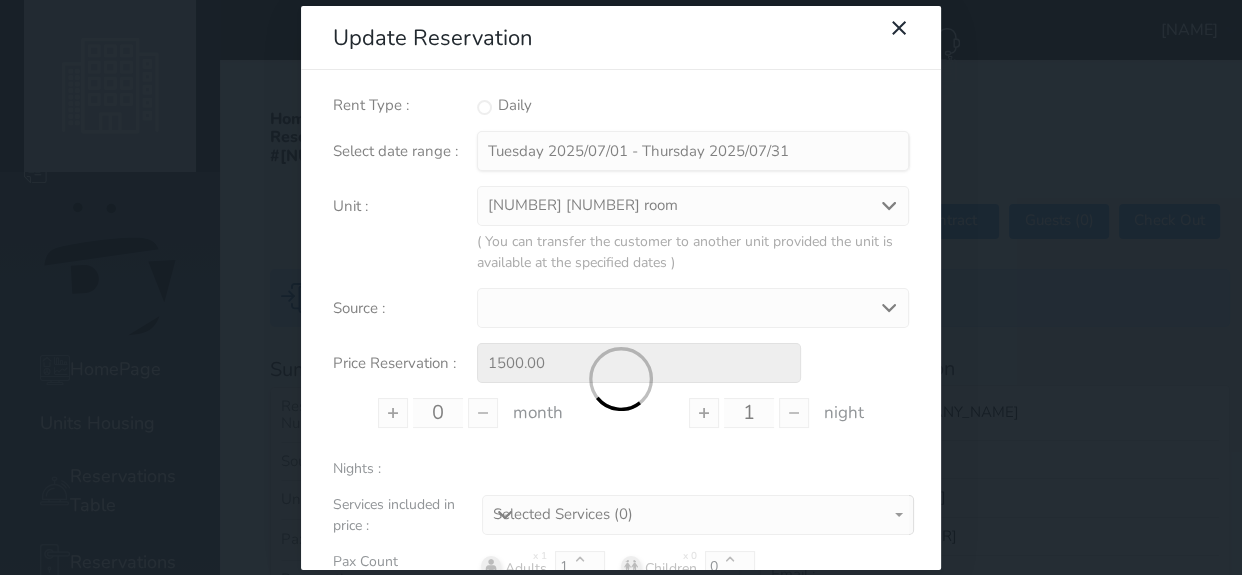 type on "1" 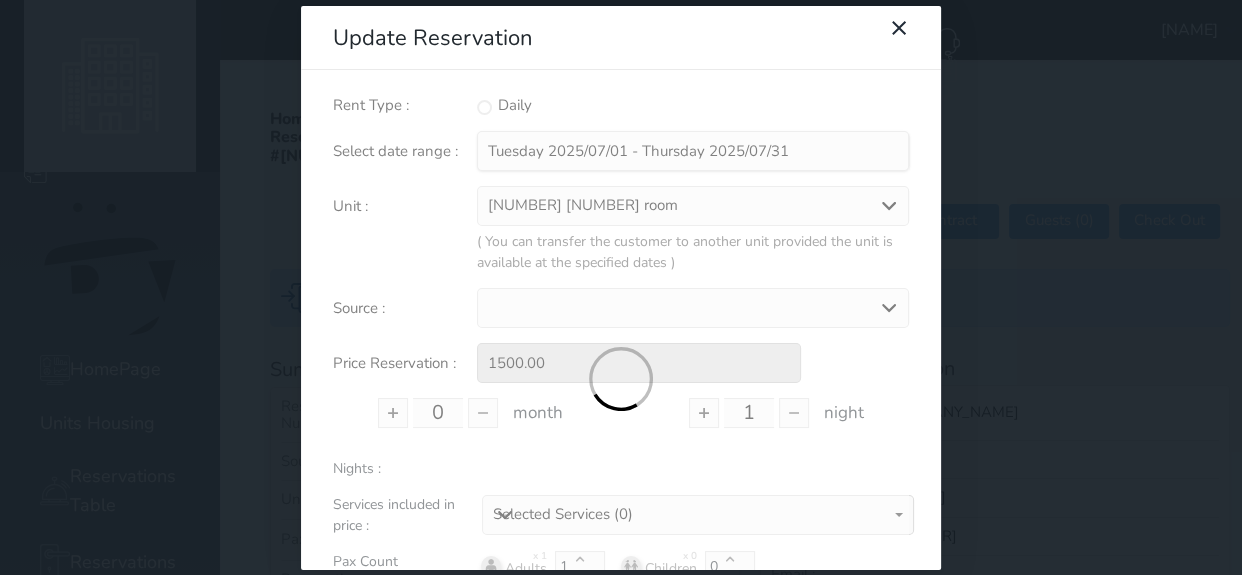 type on "0" 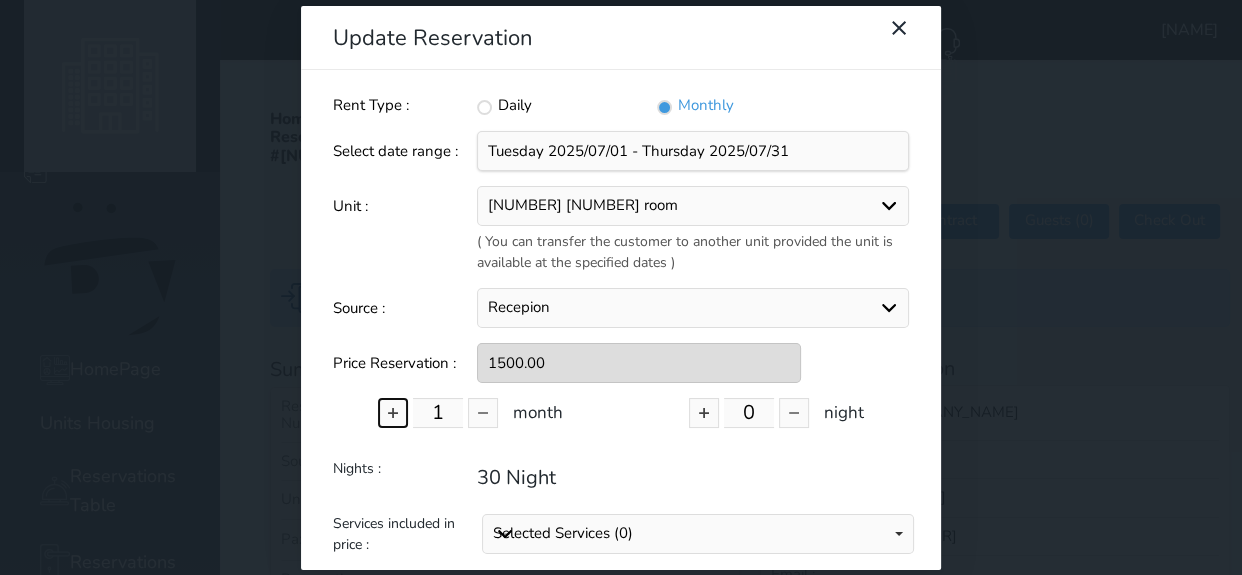 click at bounding box center (393, 413) 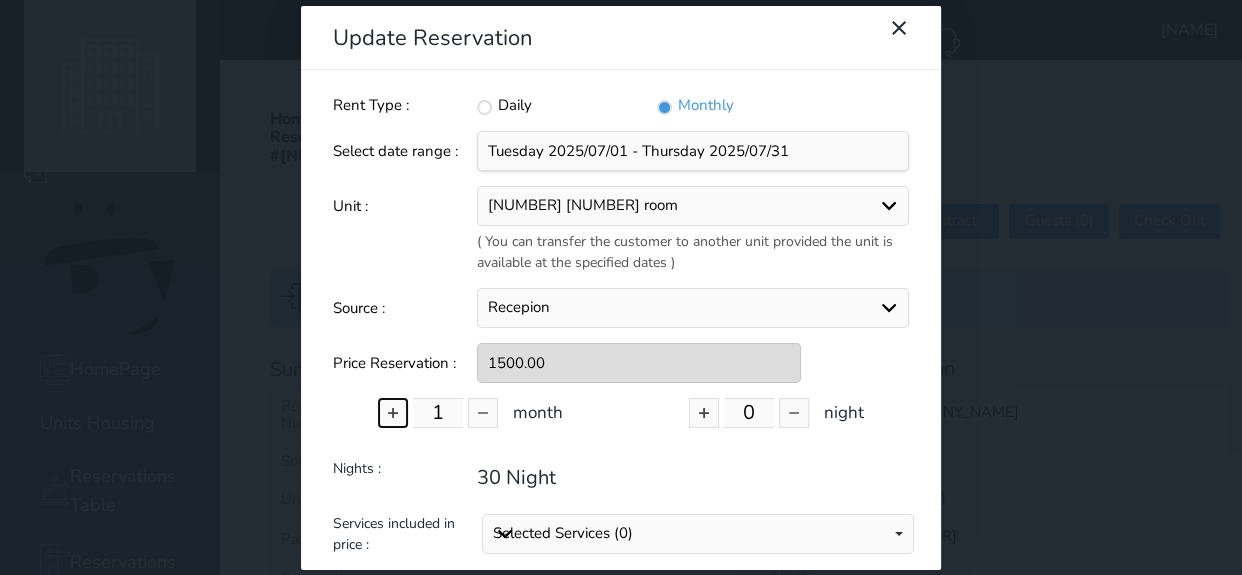 type on "2" 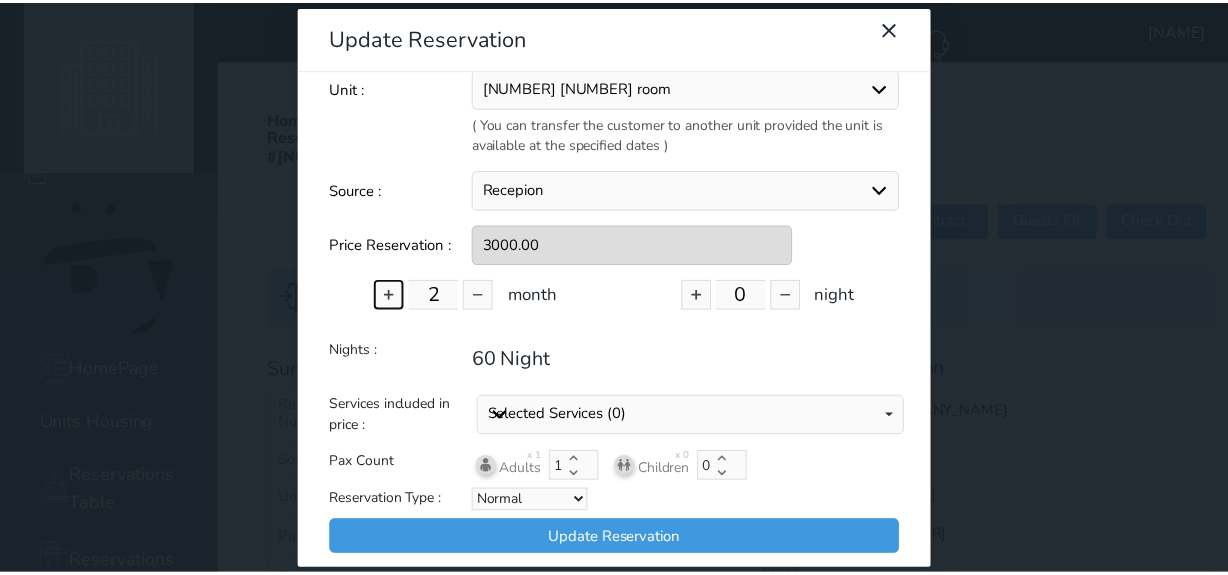 scroll, scrollTop: 125, scrollLeft: 0, axis: vertical 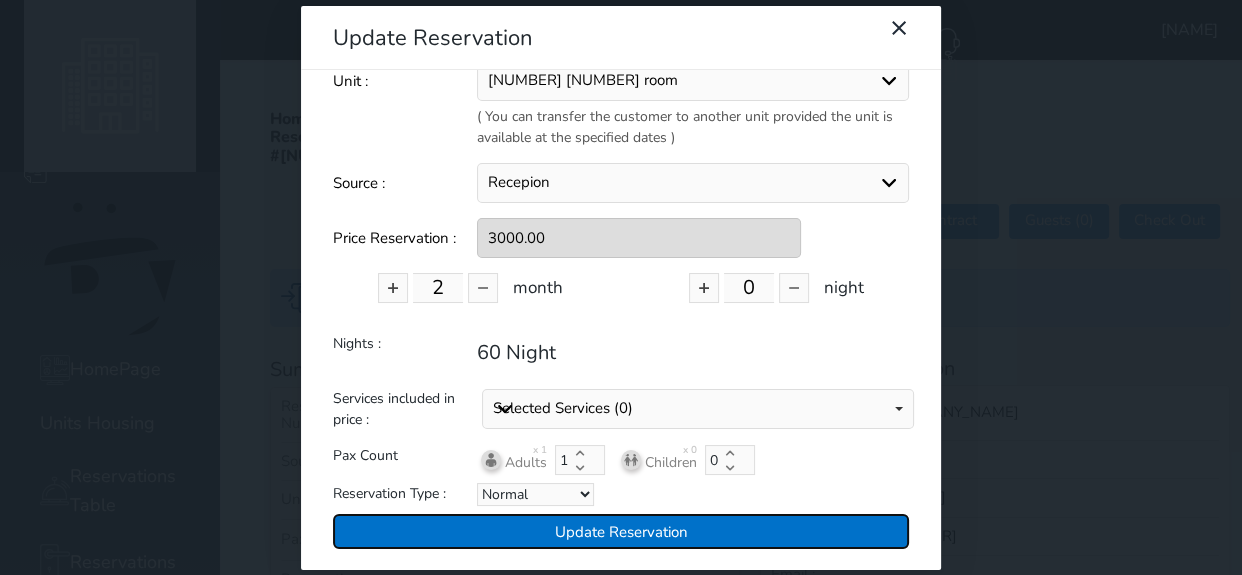 click on "Update Reservation" at bounding box center (621, 531) 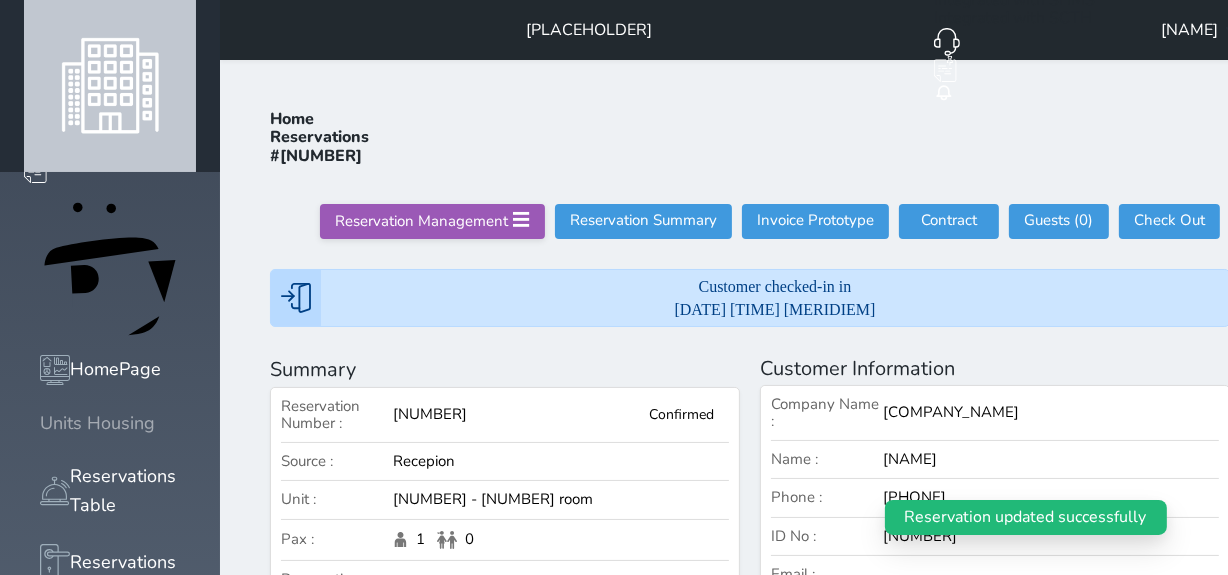 click 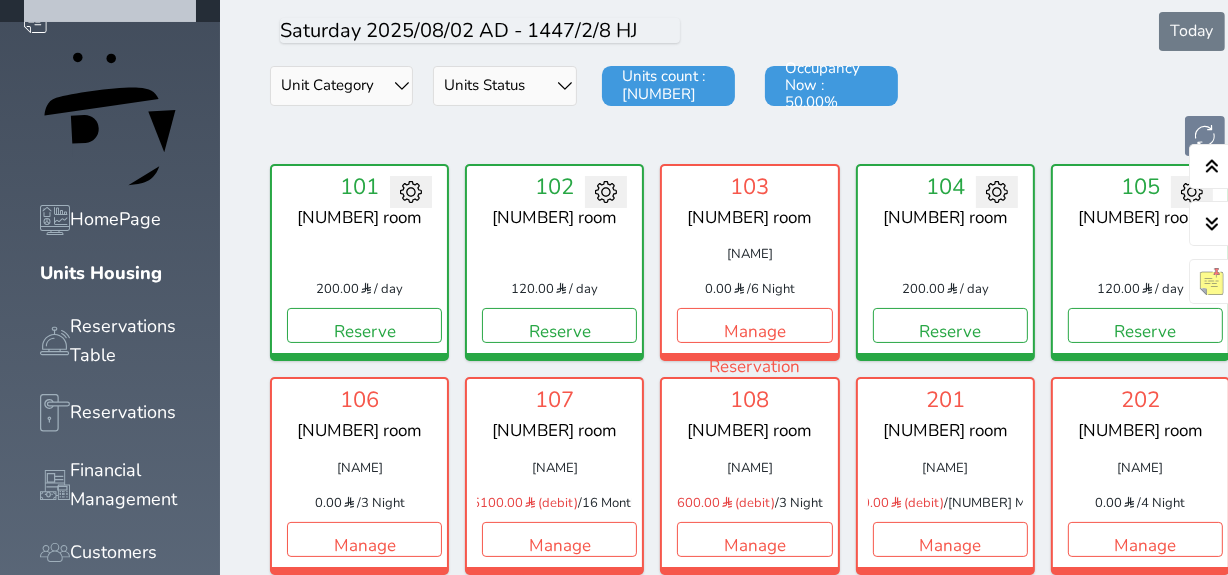 scroll, scrollTop: 350, scrollLeft: 0, axis: vertical 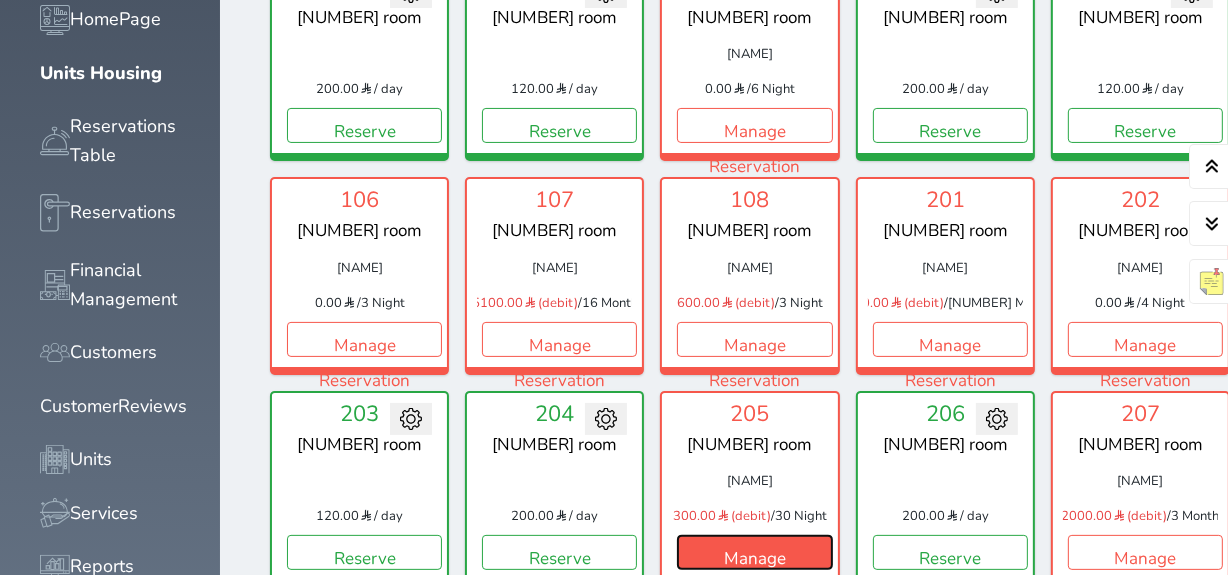 click on "Manage Reservation" at bounding box center (754, 552) 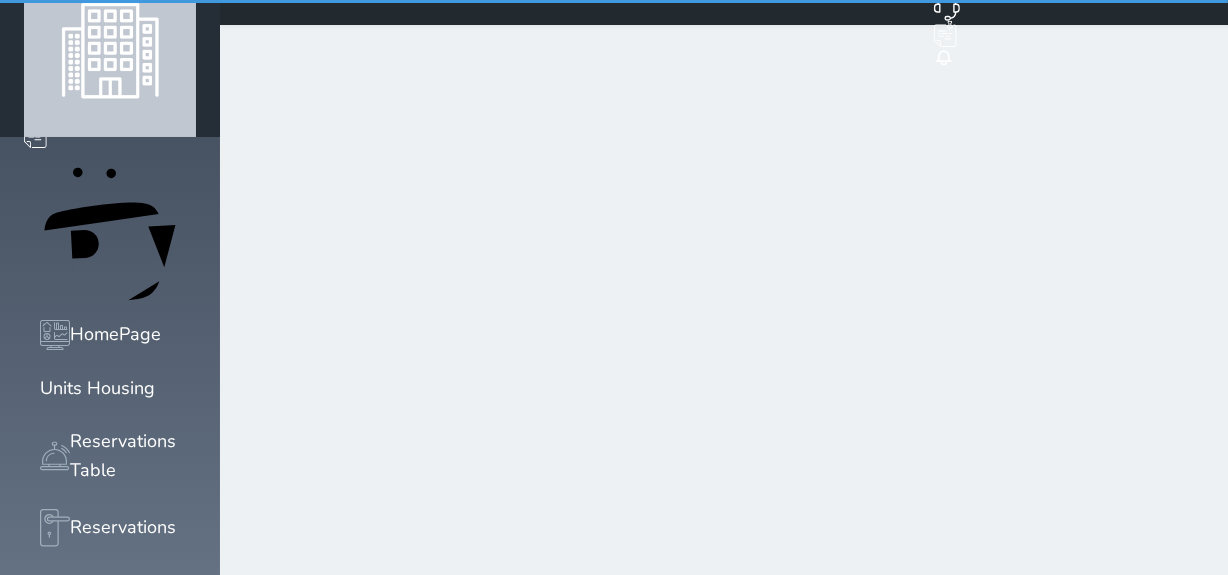 scroll, scrollTop: 0, scrollLeft: 0, axis: both 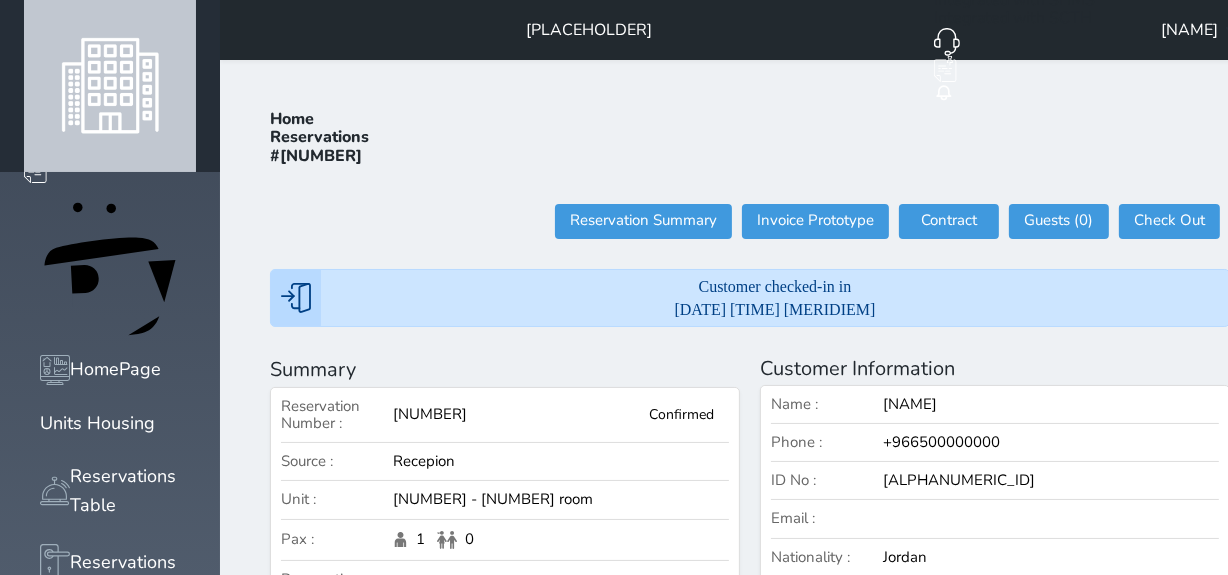 select 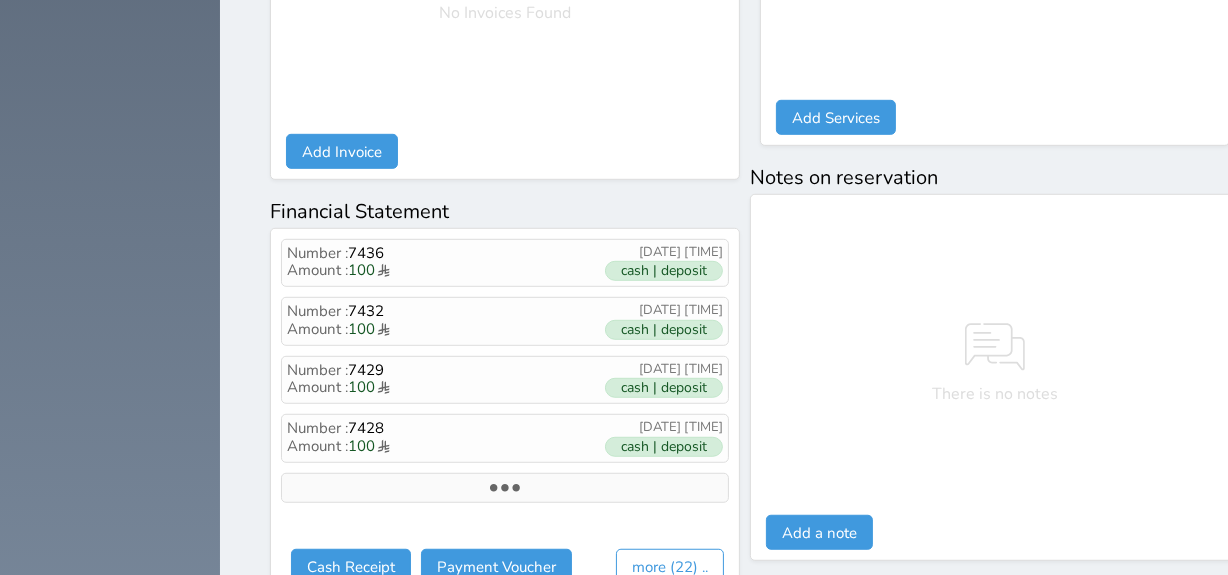 scroll, scrollTop: 1216, scrollLeft: 0, axis: vertical 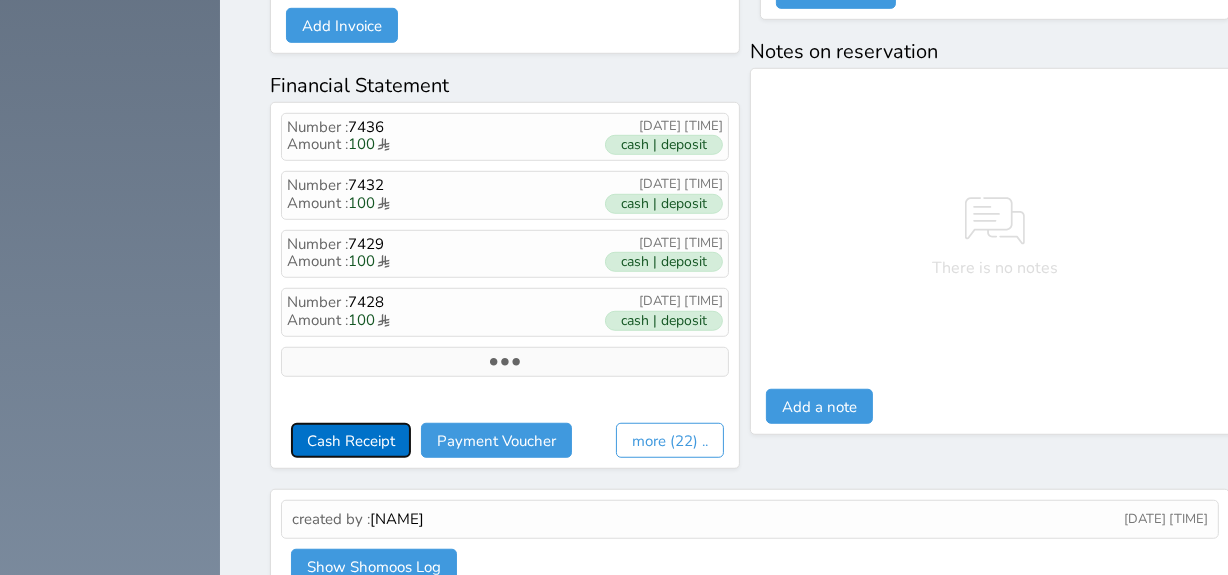 click on "Cash Receipt" at bounding box center [351, 440] 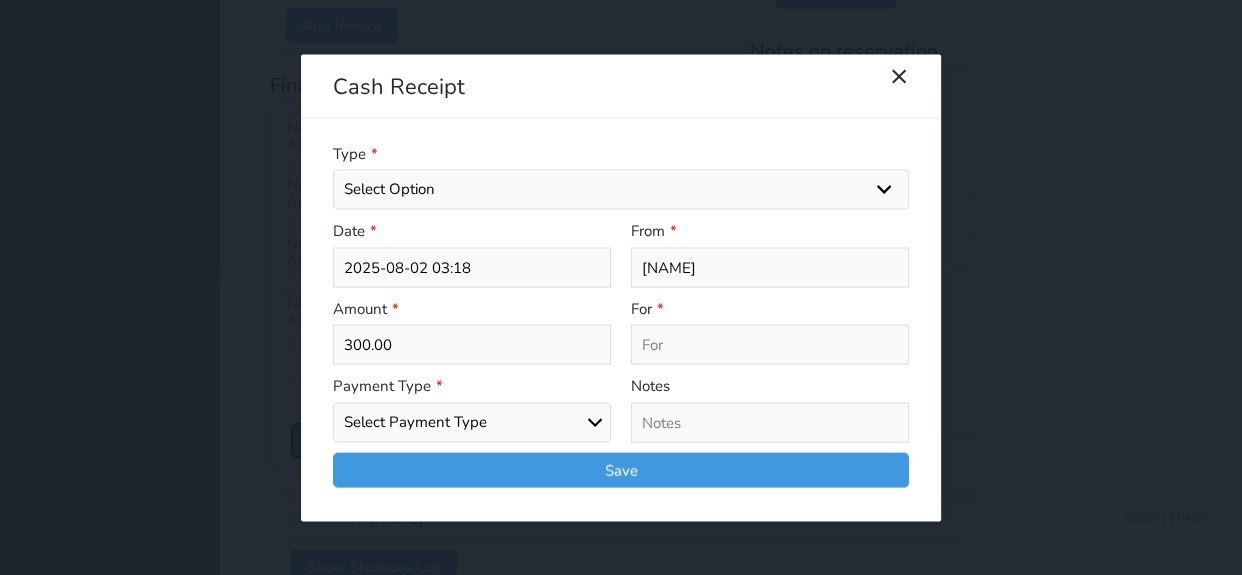 select 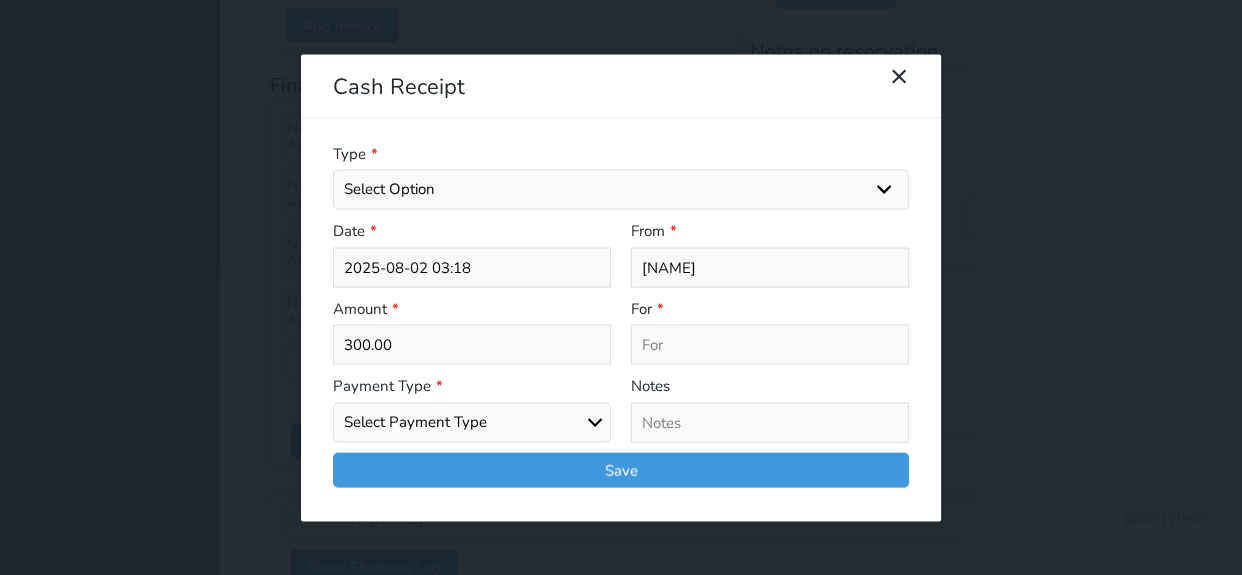 click on "Select Payment Type   Cash   Bank Transfer   Mada   Credit Card   Credit Payment" at bounding box center (472, 422) 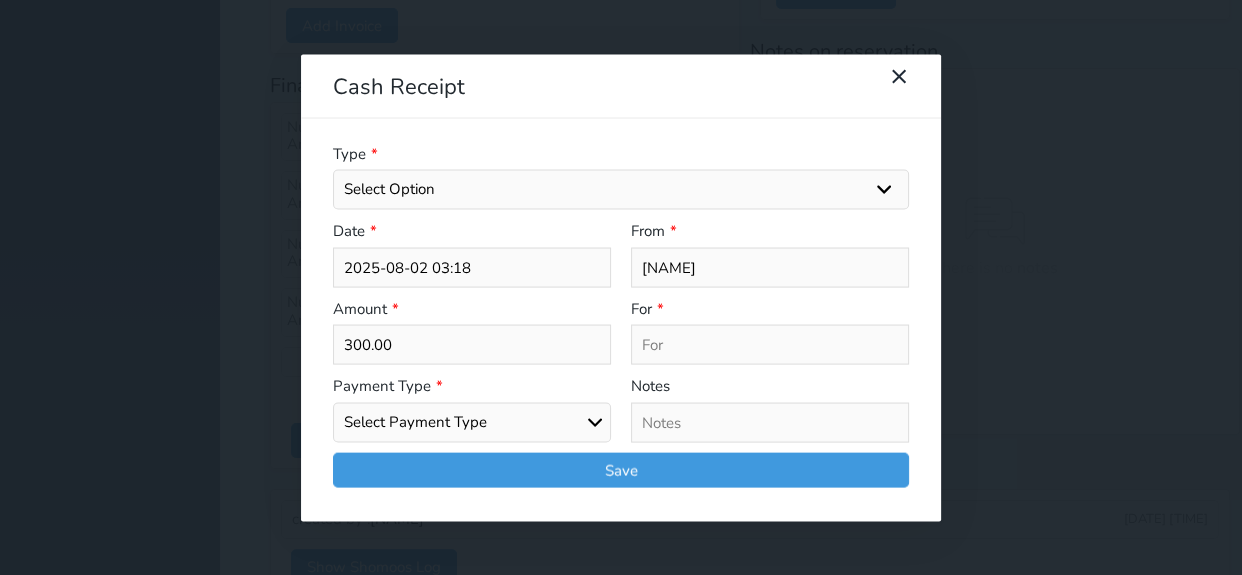 select on "cash" 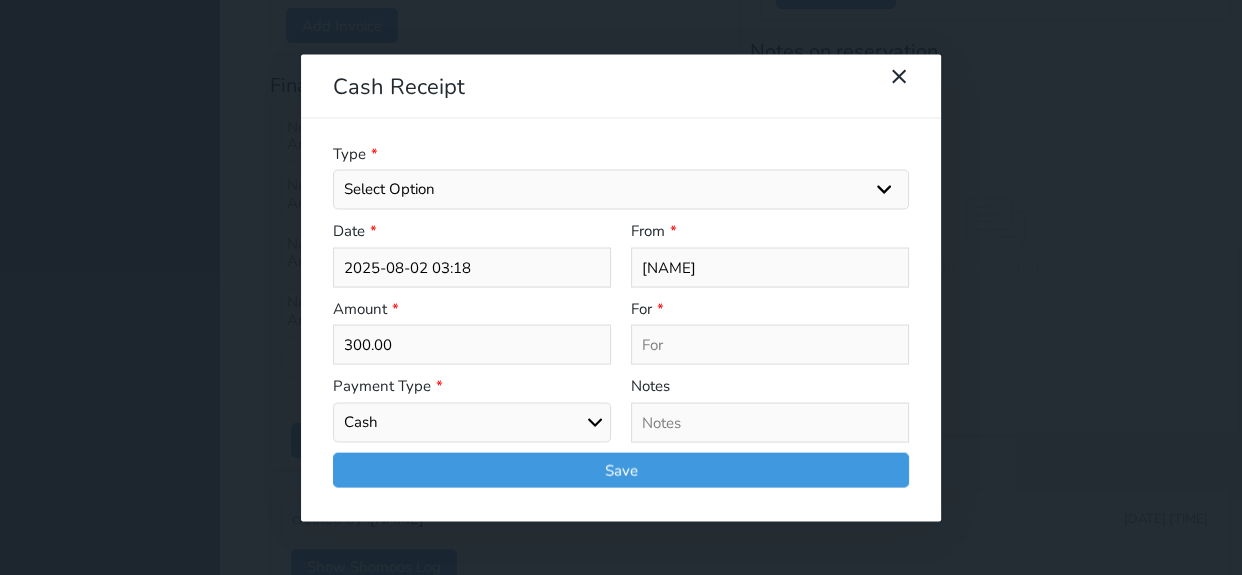 click on "Select Payment Type   Cash   Bank Transfer   Mada   Credit Card   Credit Payment" at bounding box center [472, 422] 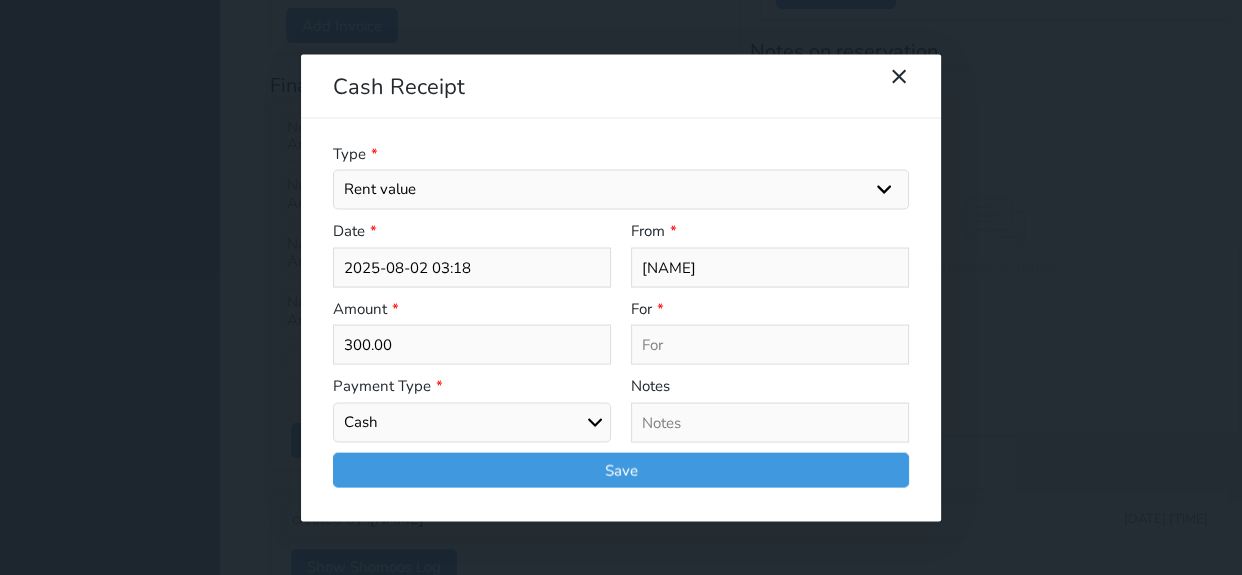 click on "Select Option   General receipts Rent value Bills insurance Retainer Not Applicable Other Laundry Wifi - Internet Car Parking Food Food & Beverages Beverages Cold Drinks Hot Drinks Breakfast Lunch Dinner Bakery & Cakes Swimming pool Gym SPA & Beauty Services Pick & Drop (Transport Services) Minibar Cable - TV Extra Bed Hairdresser Shopping Organized Tours Services Tour Guide Services" at bounding box center (621, 190) 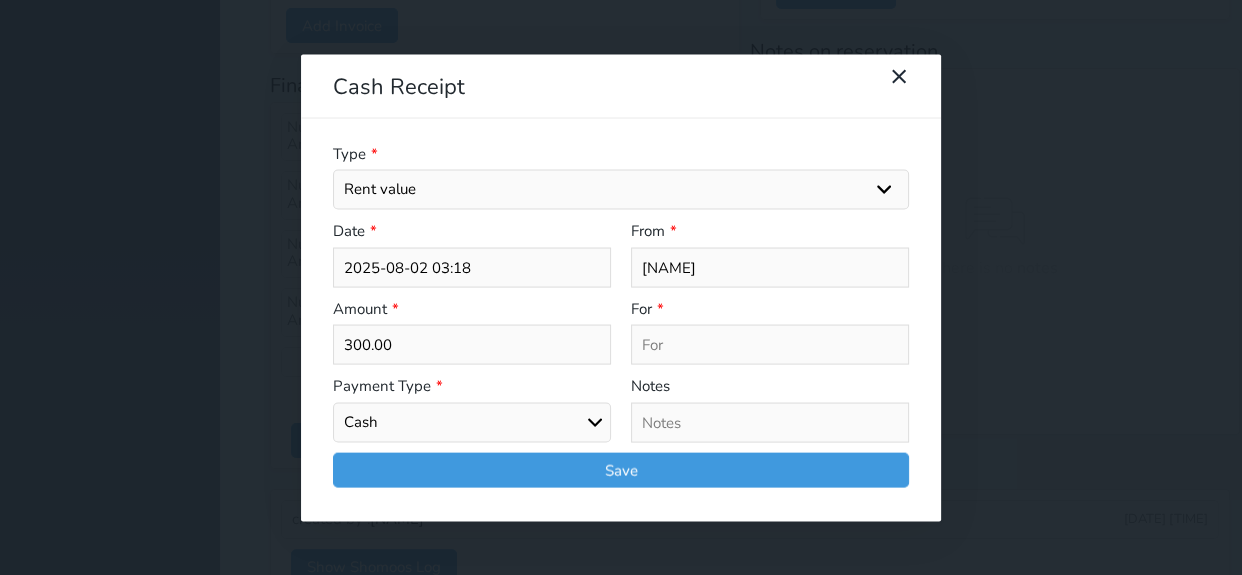 type on "Rent value - Unit - 205" 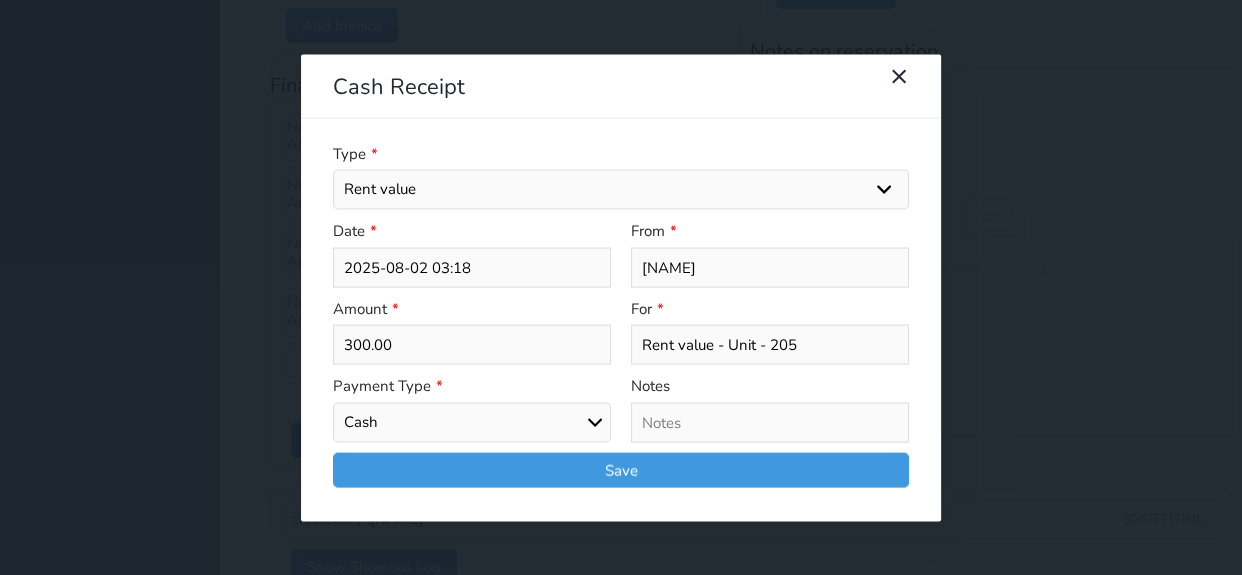 click on "300.00" at bounding box center [472, 345] 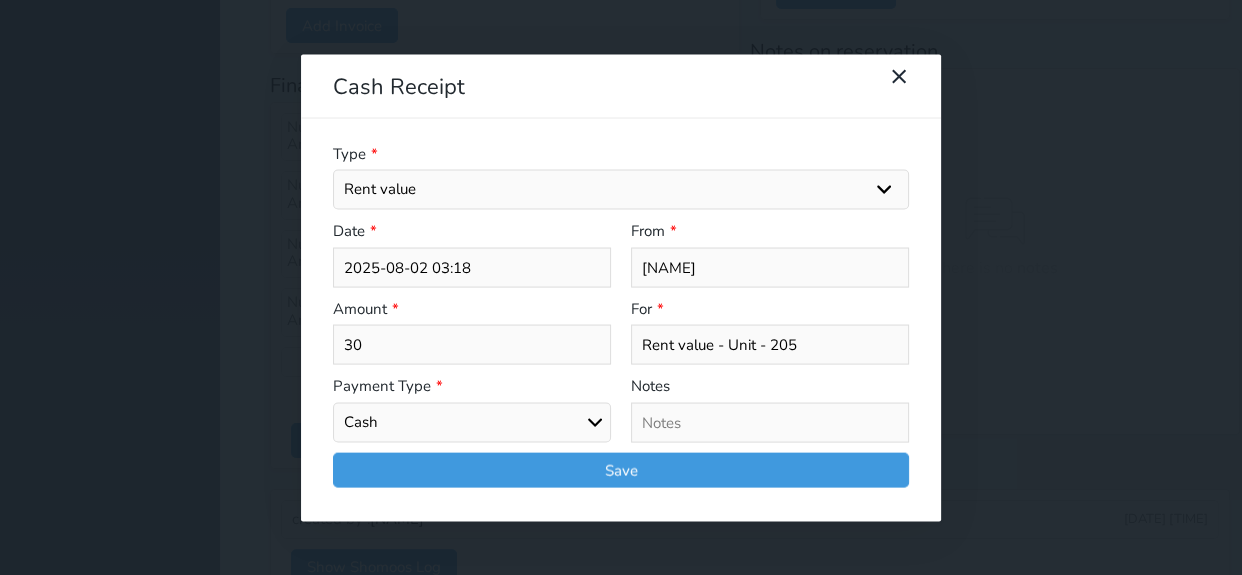 type on "3" 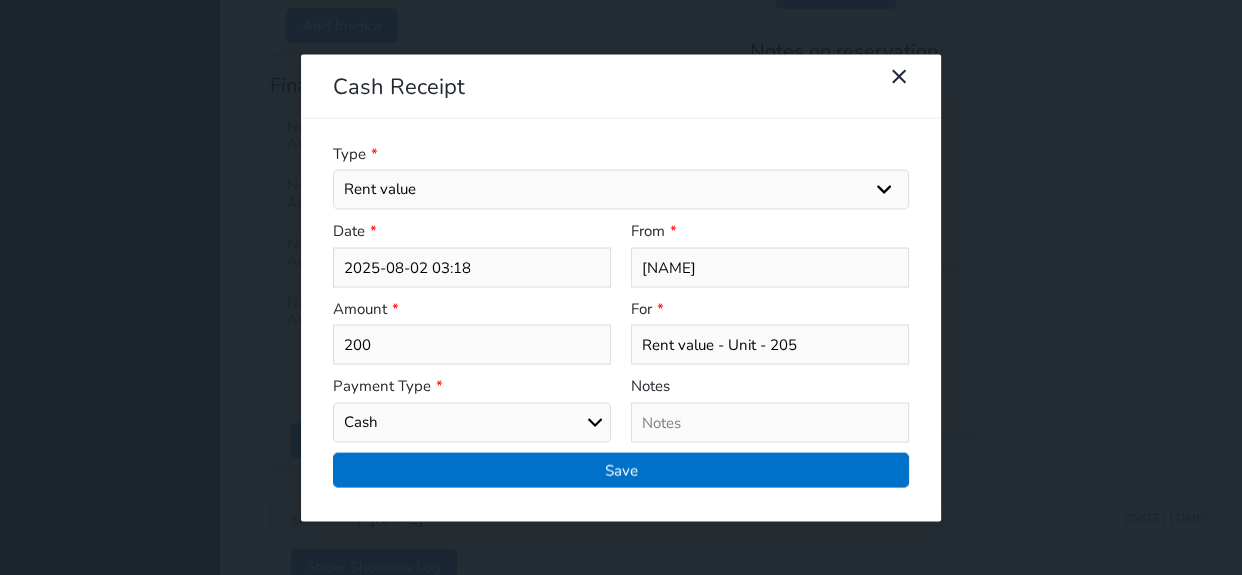 type on "200" 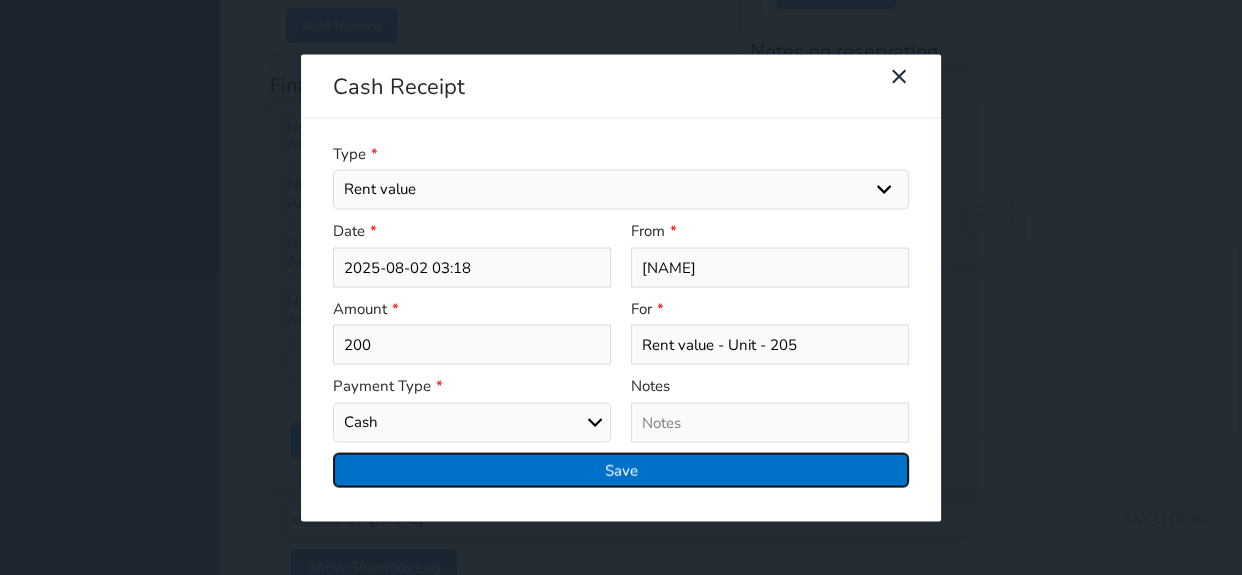click on "Save" at bounding box center [621, 469] 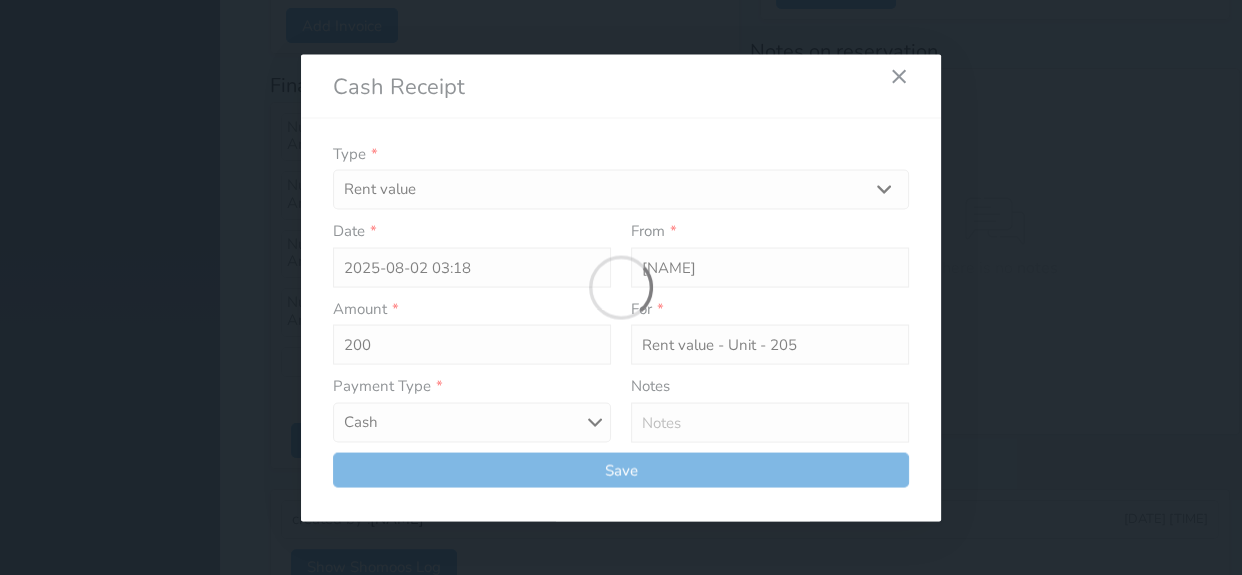 select 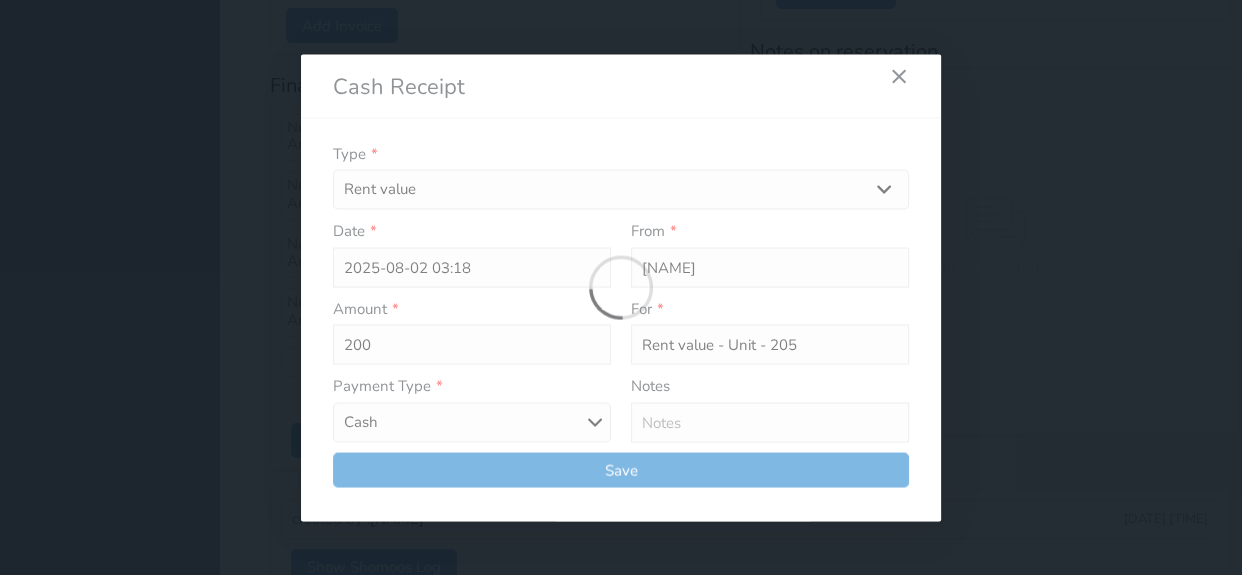 type 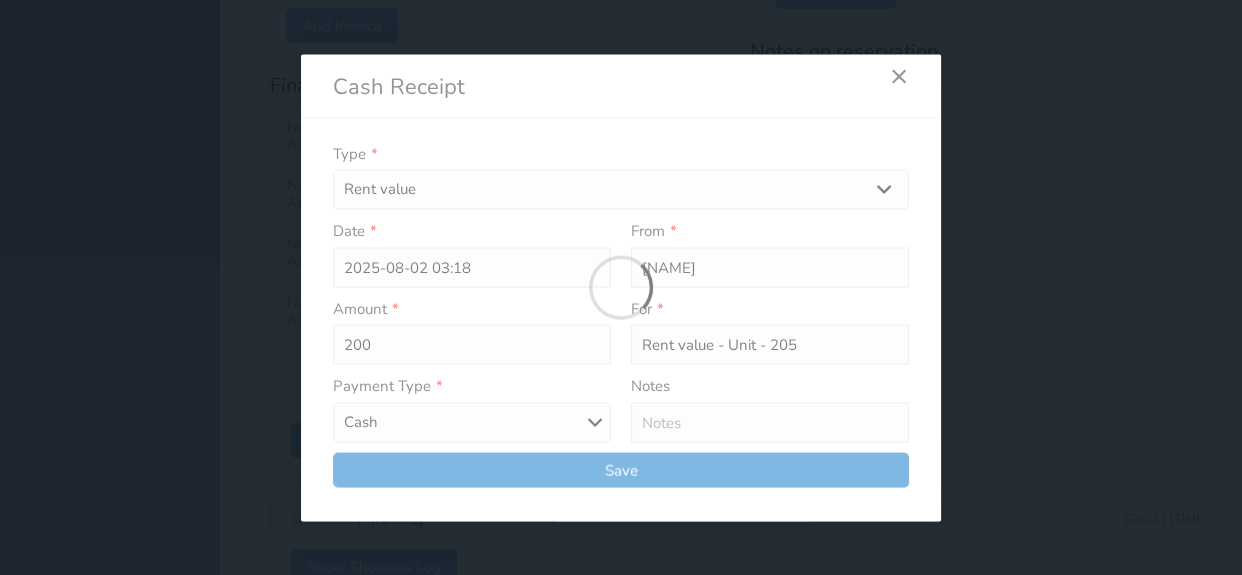 type on "0" 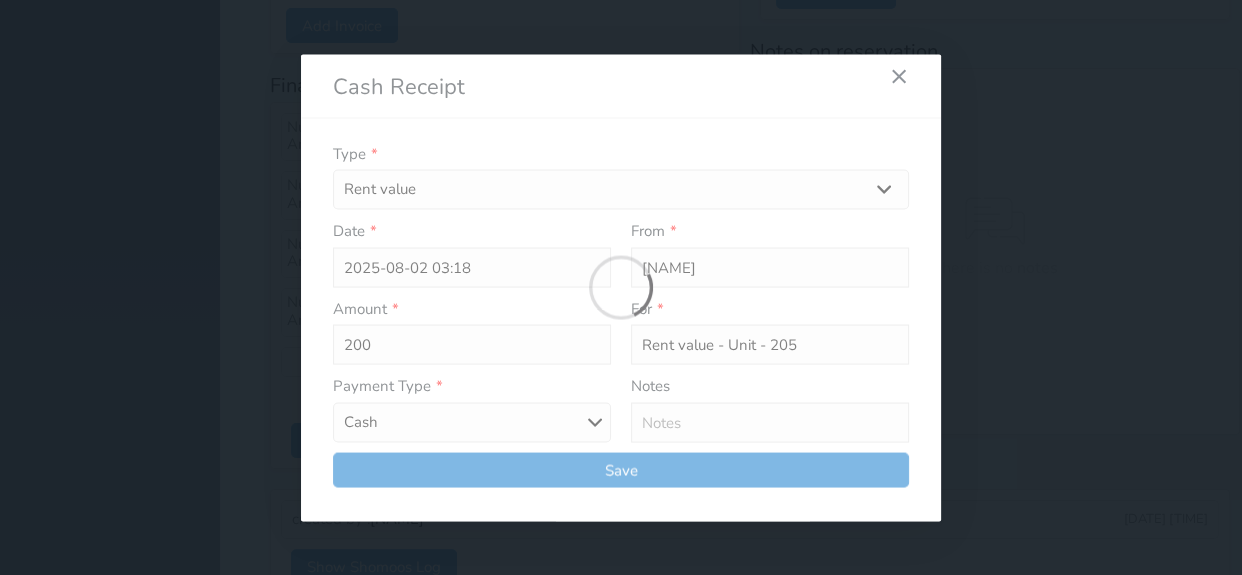 select 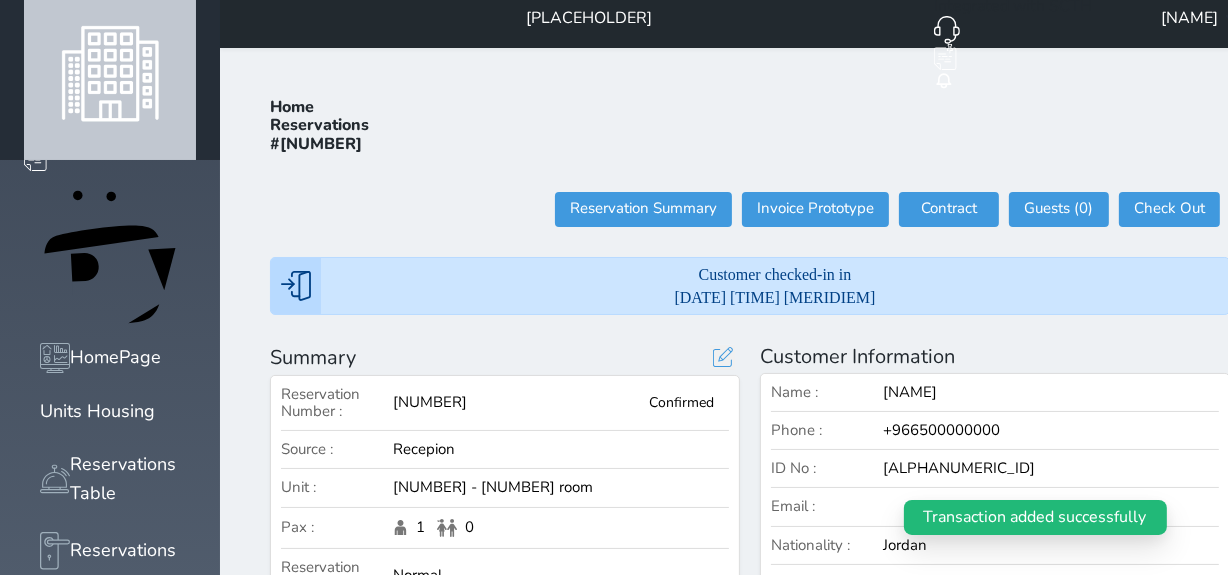 scroll, scrollTop: 0, scrollLeft: 0, axis: both 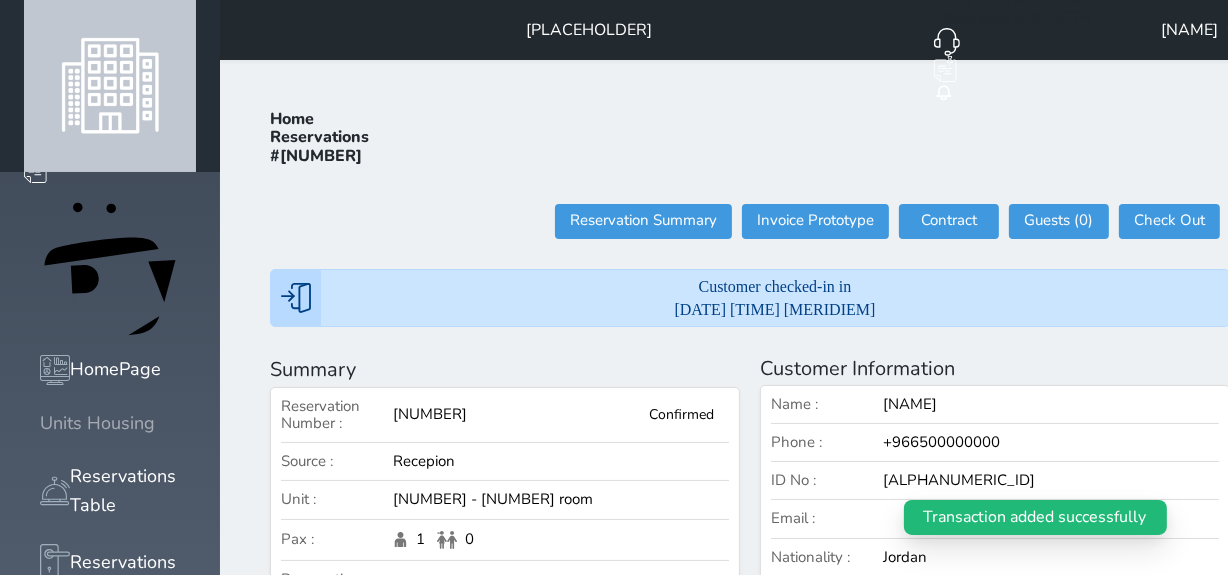 click 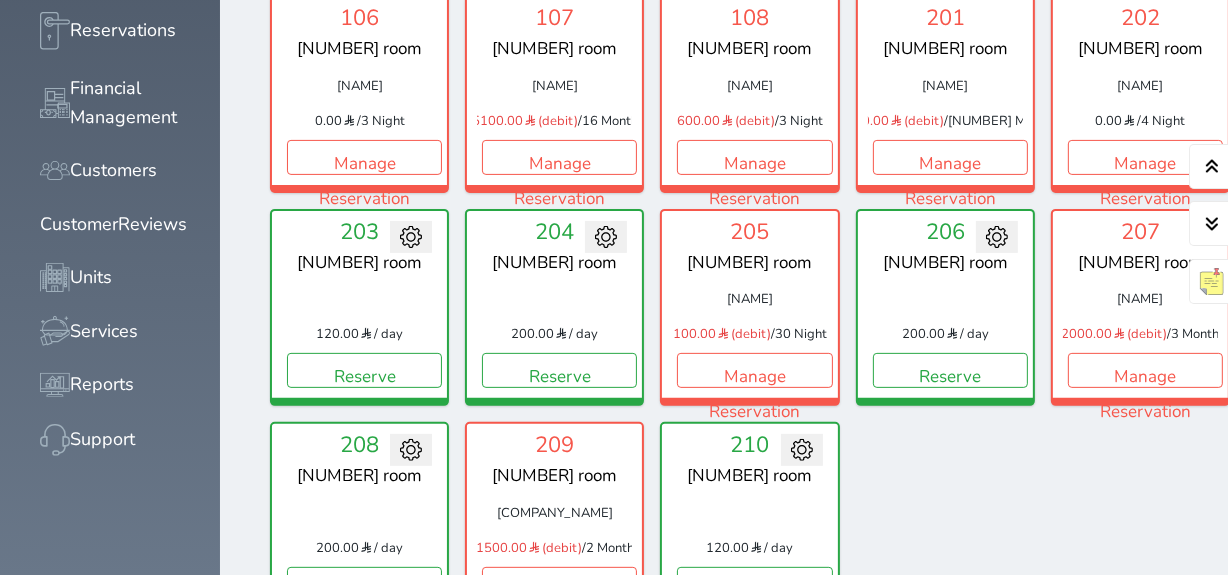 scroll, scrollTop: 0, scrollLeft: 0, axis: both 